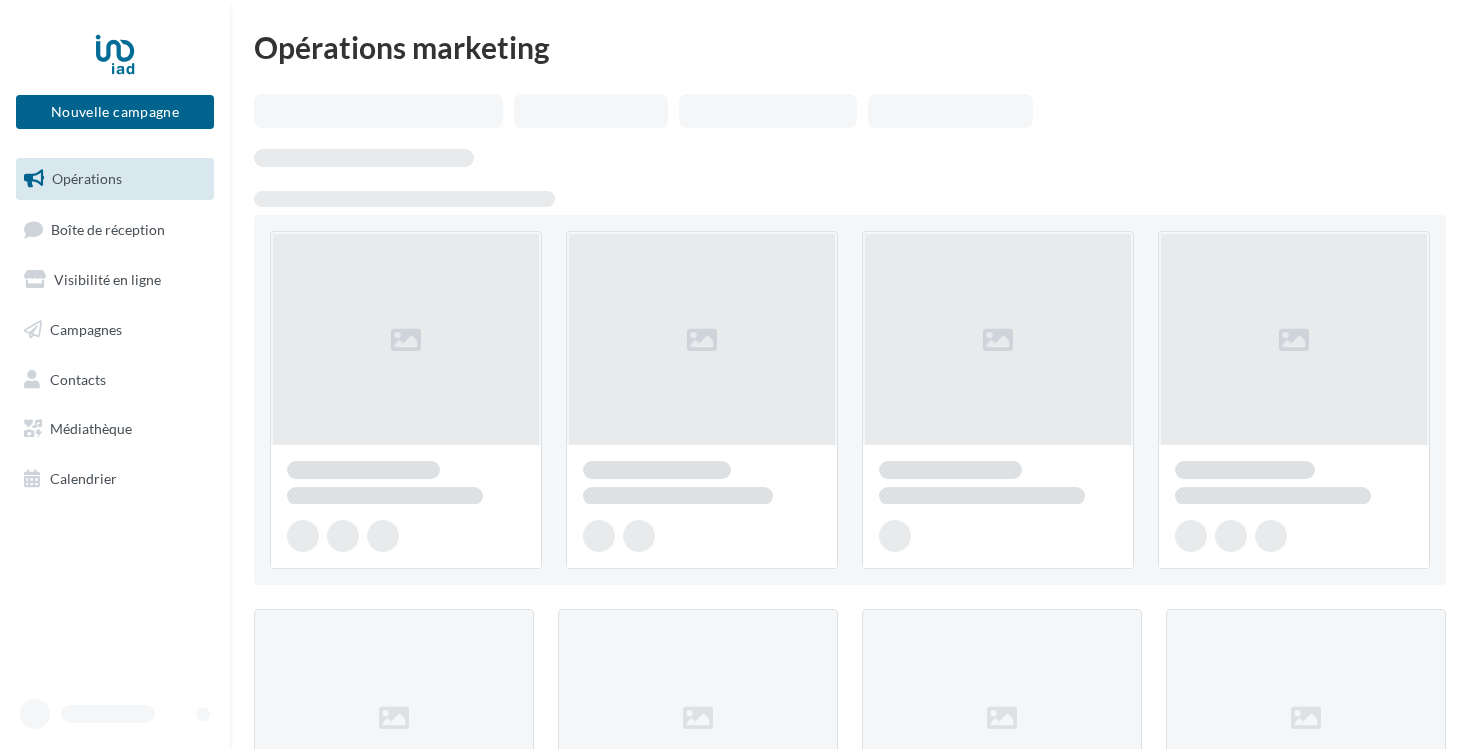 scroll, scrollTop: 0, scrollLeft: 0, axis: both 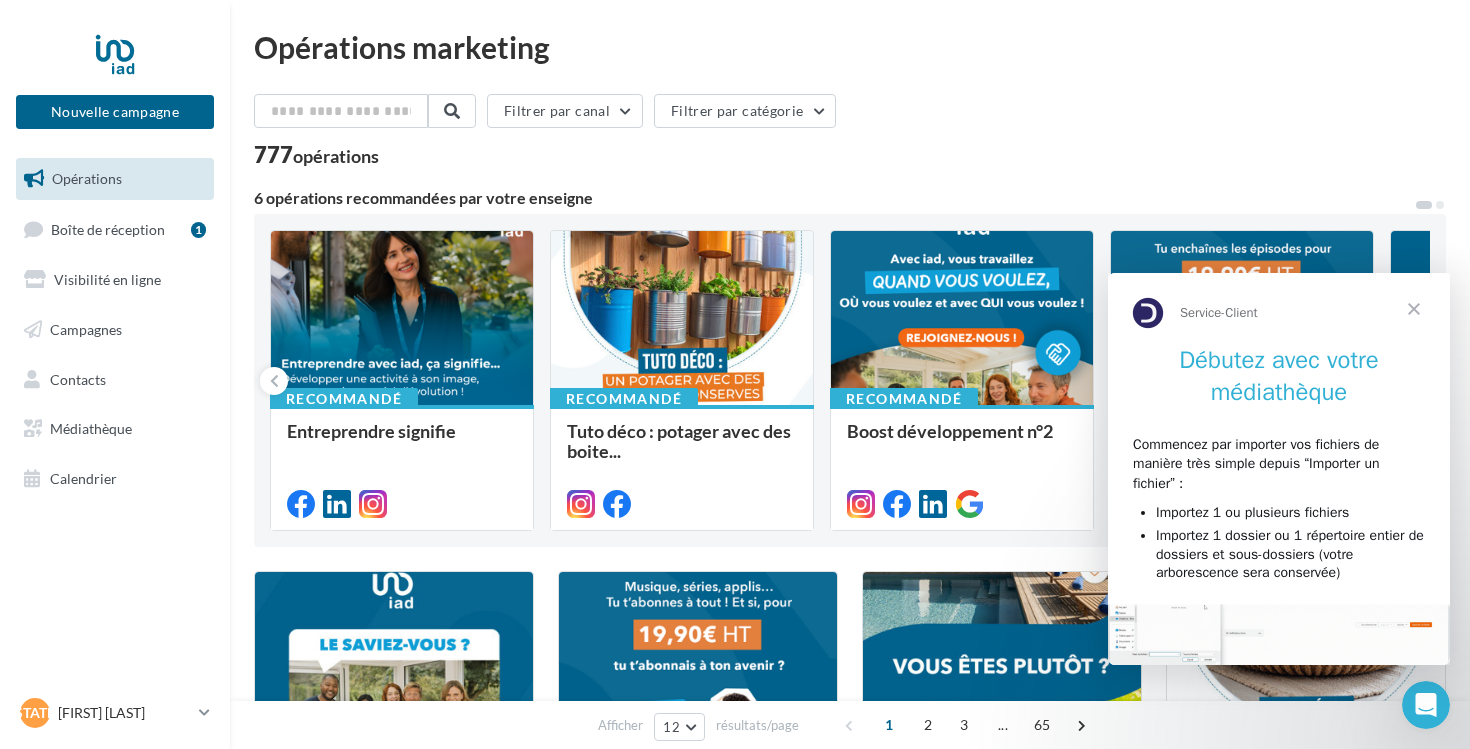 click at bounding box center [1414, 309] 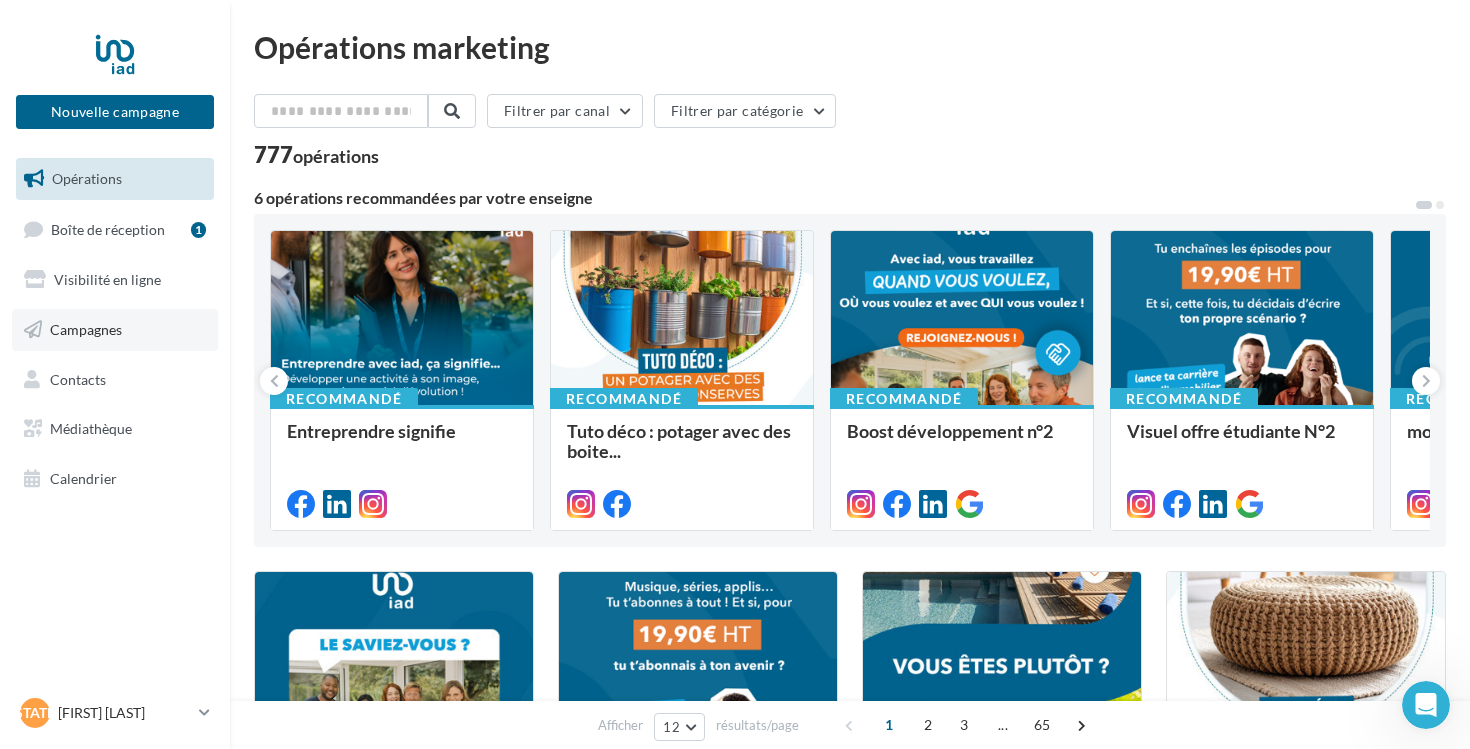 click on "Campagnes" at bounding box center [86, 329] 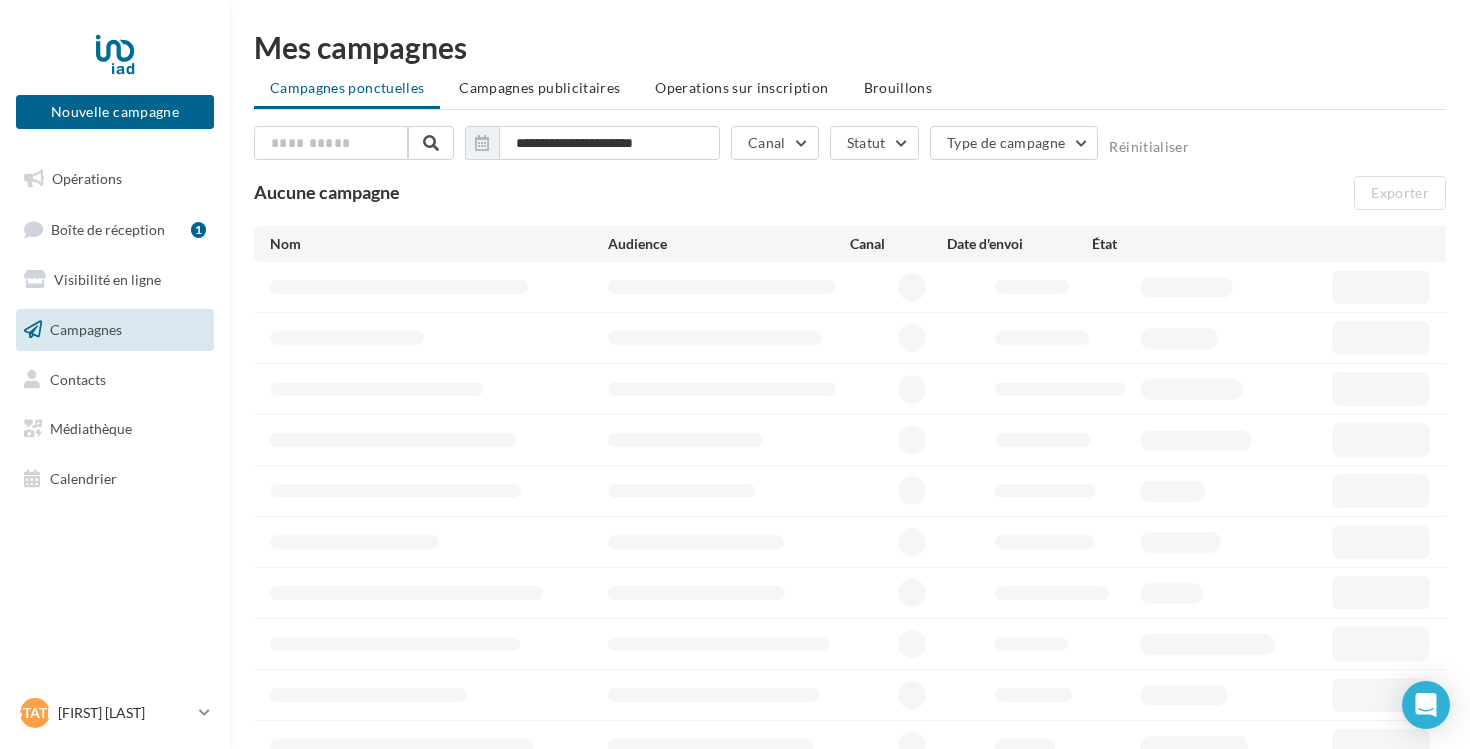 scroll, scrollTop: 0, scrollLeft: 0, axis: both 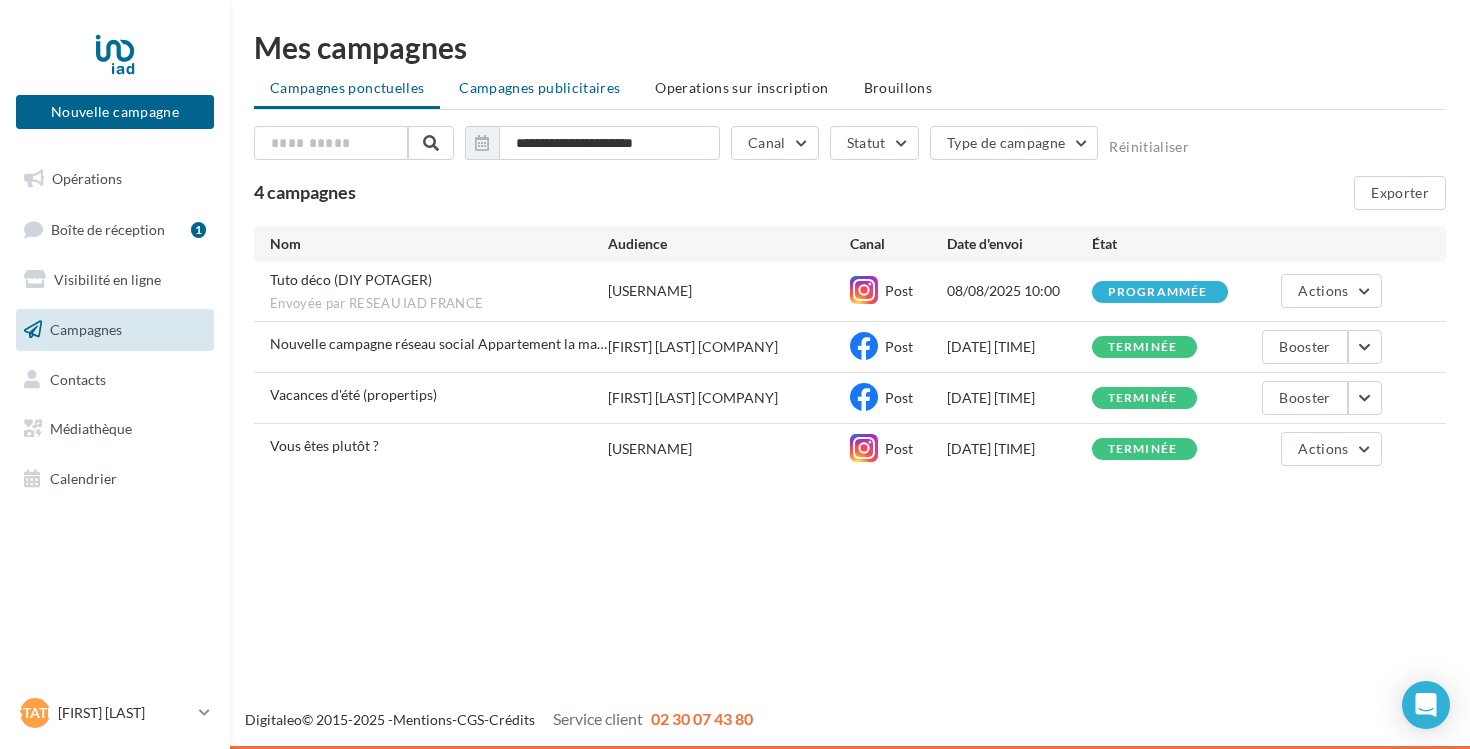 click on "Campagnes publicitaires" at bounding box center [539, 87] 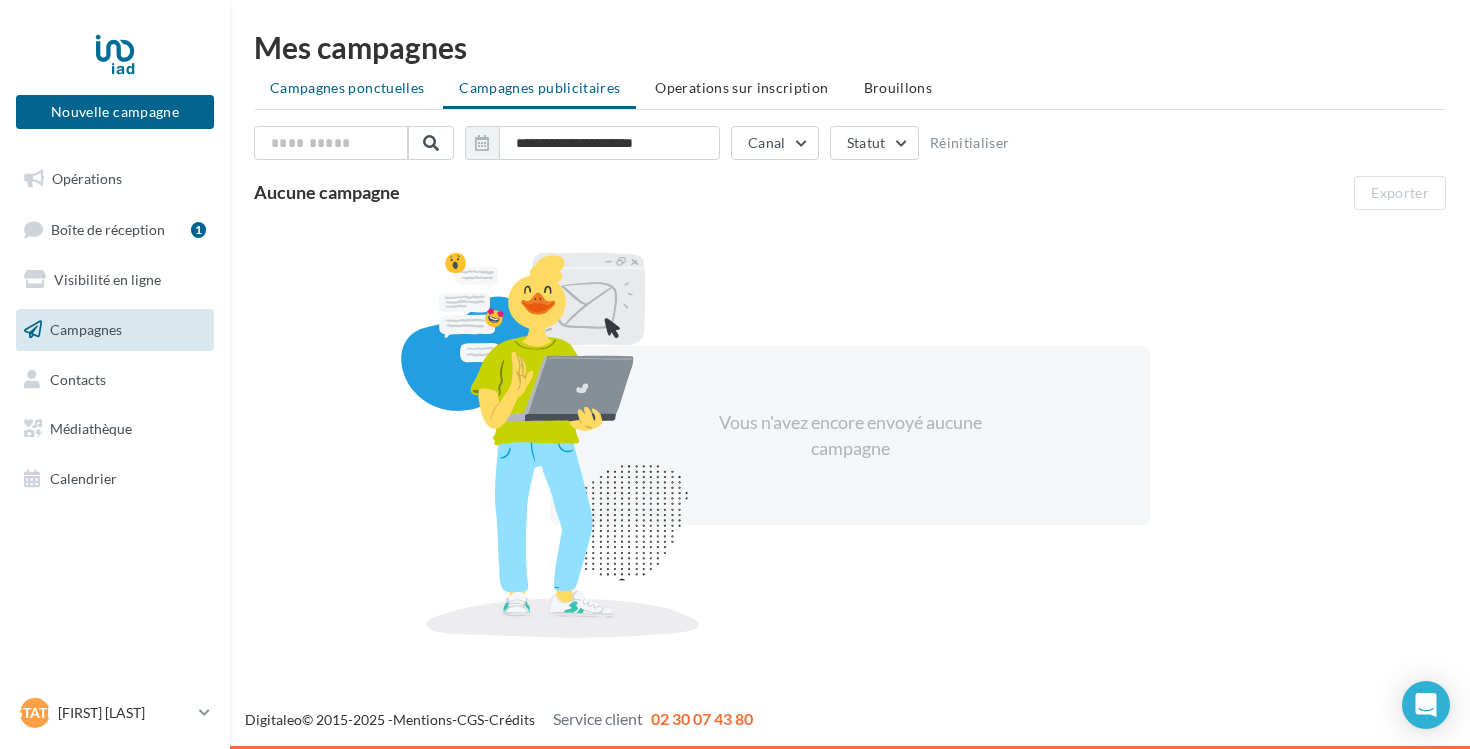 click on "Campagnes ponctuelles" at bounding box center (347, 87) 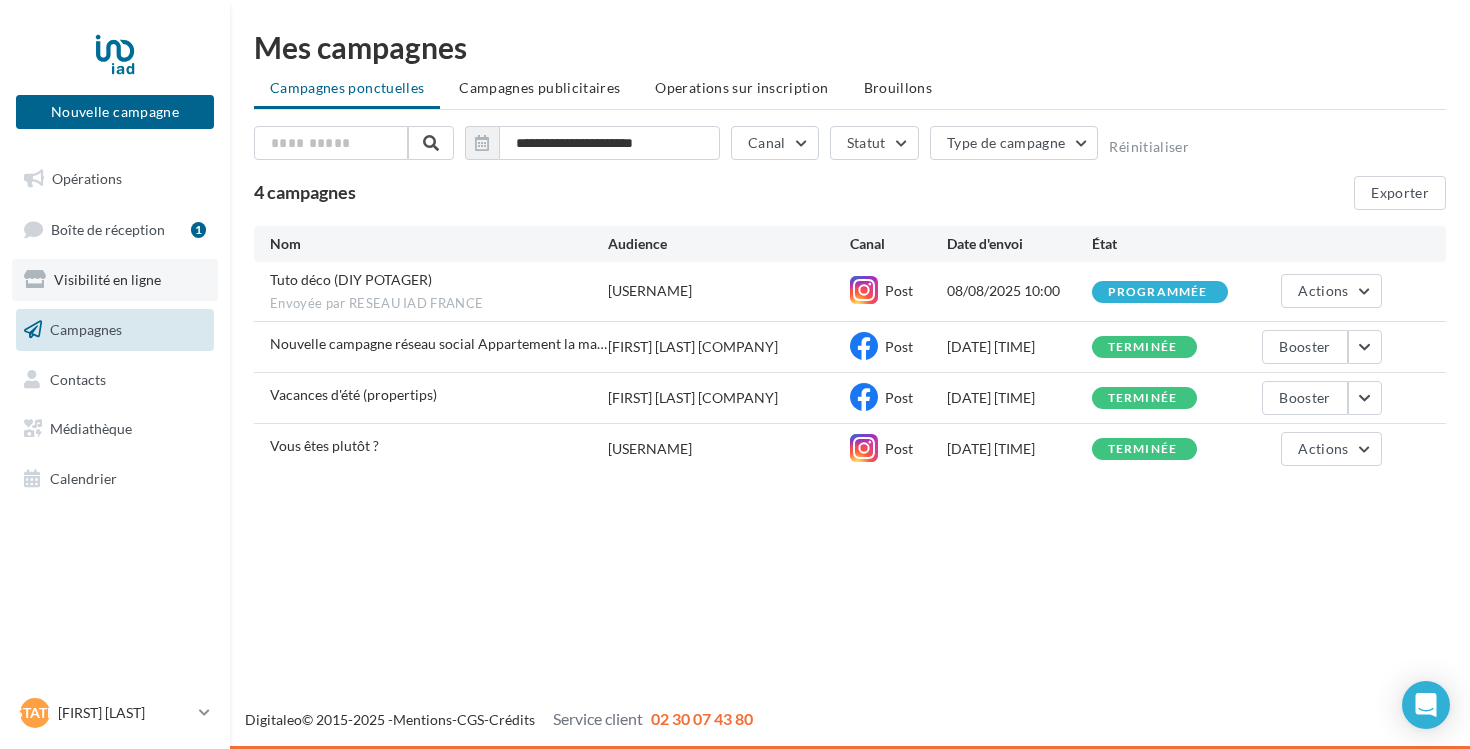 click on "Visibilité en ligne" at bounding box center (115, 280) 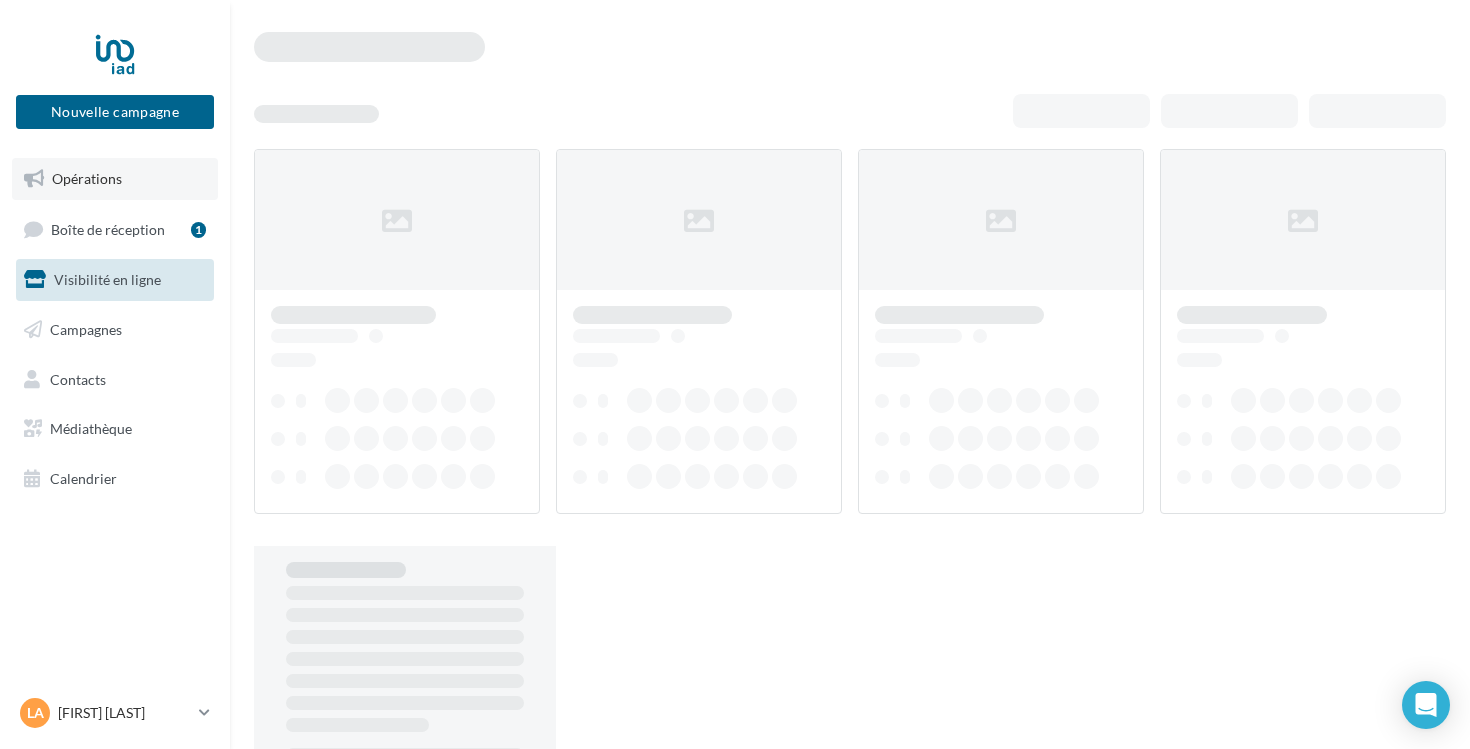 scroll, scrollTop: 0, scrollLeft: 0, axis: both 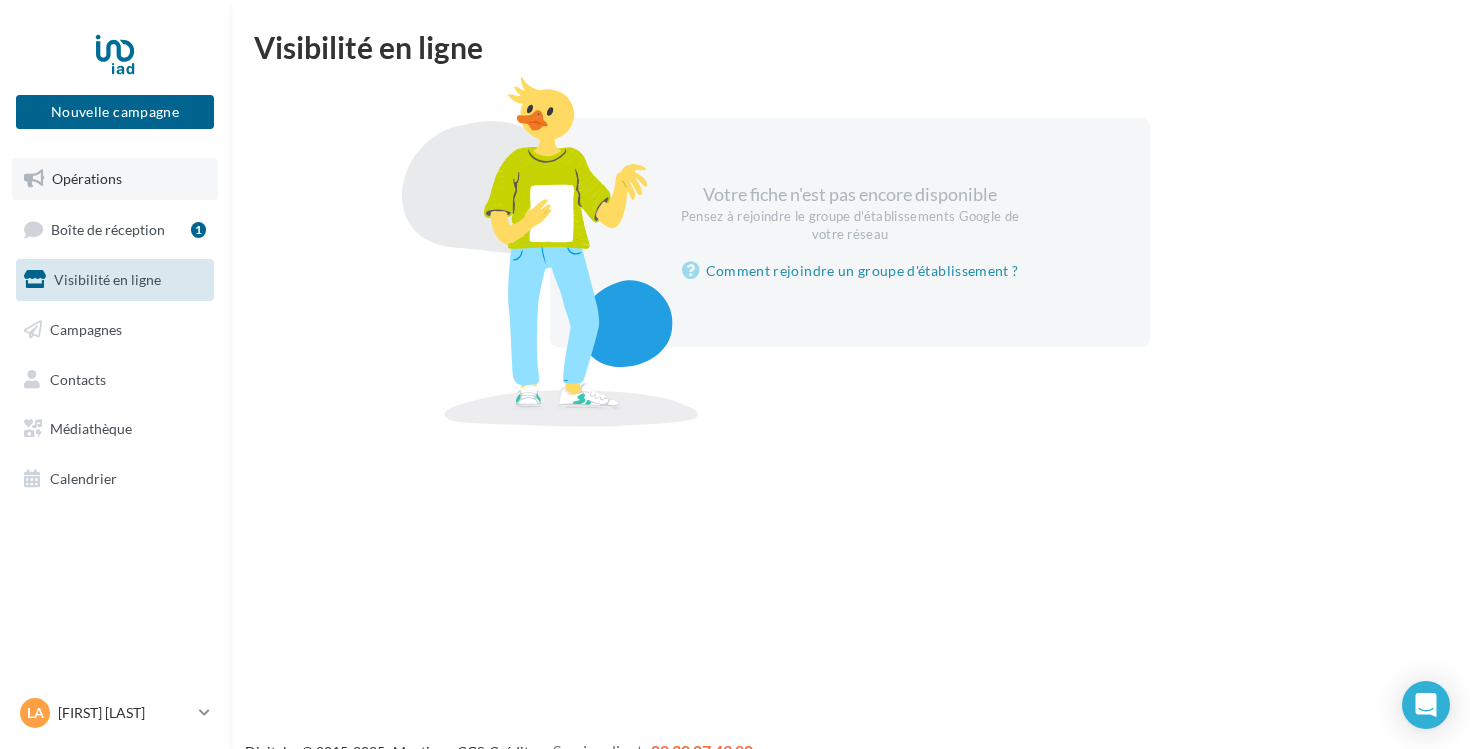 click on "Opérations" at bounding box center [115, 179] 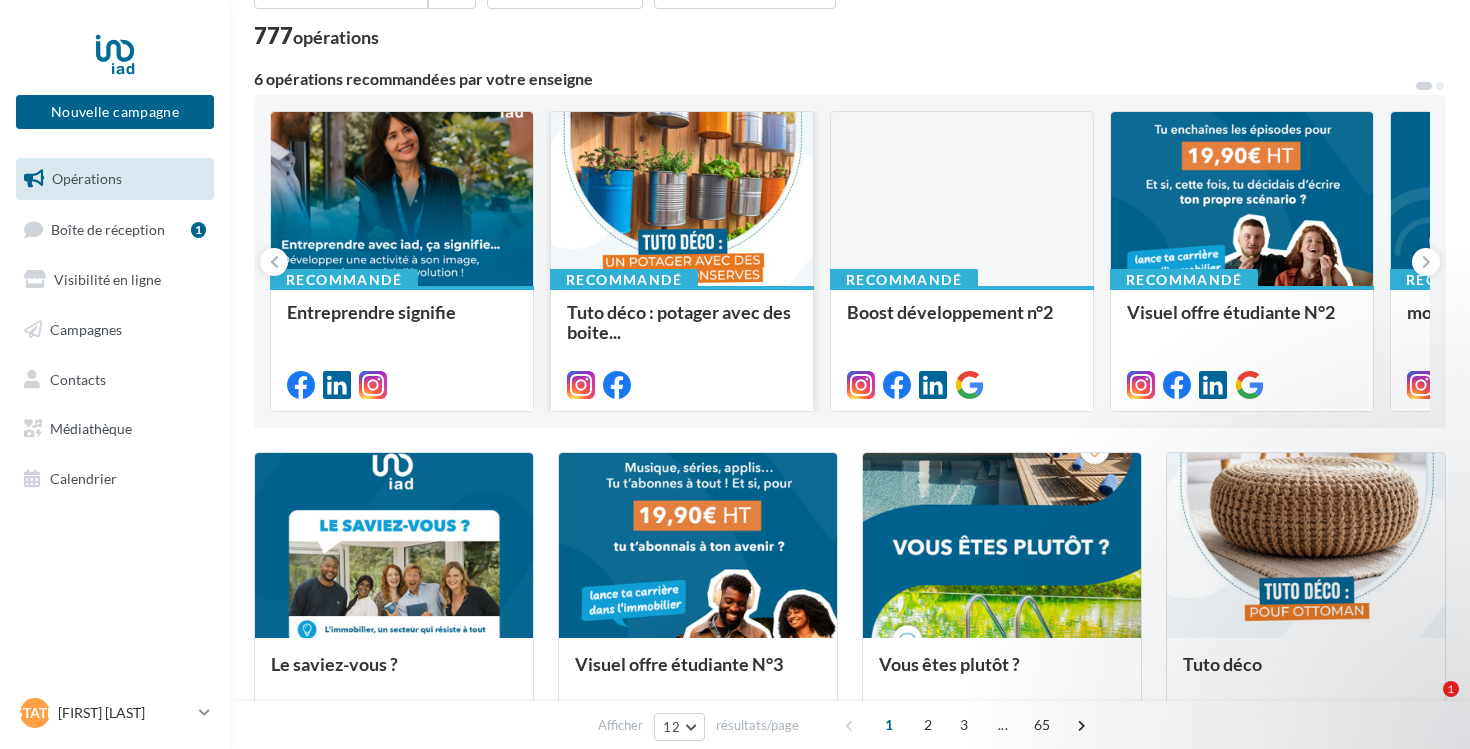 scroll, scrollTop: 122, scrollLeft: 0, axis: vertical 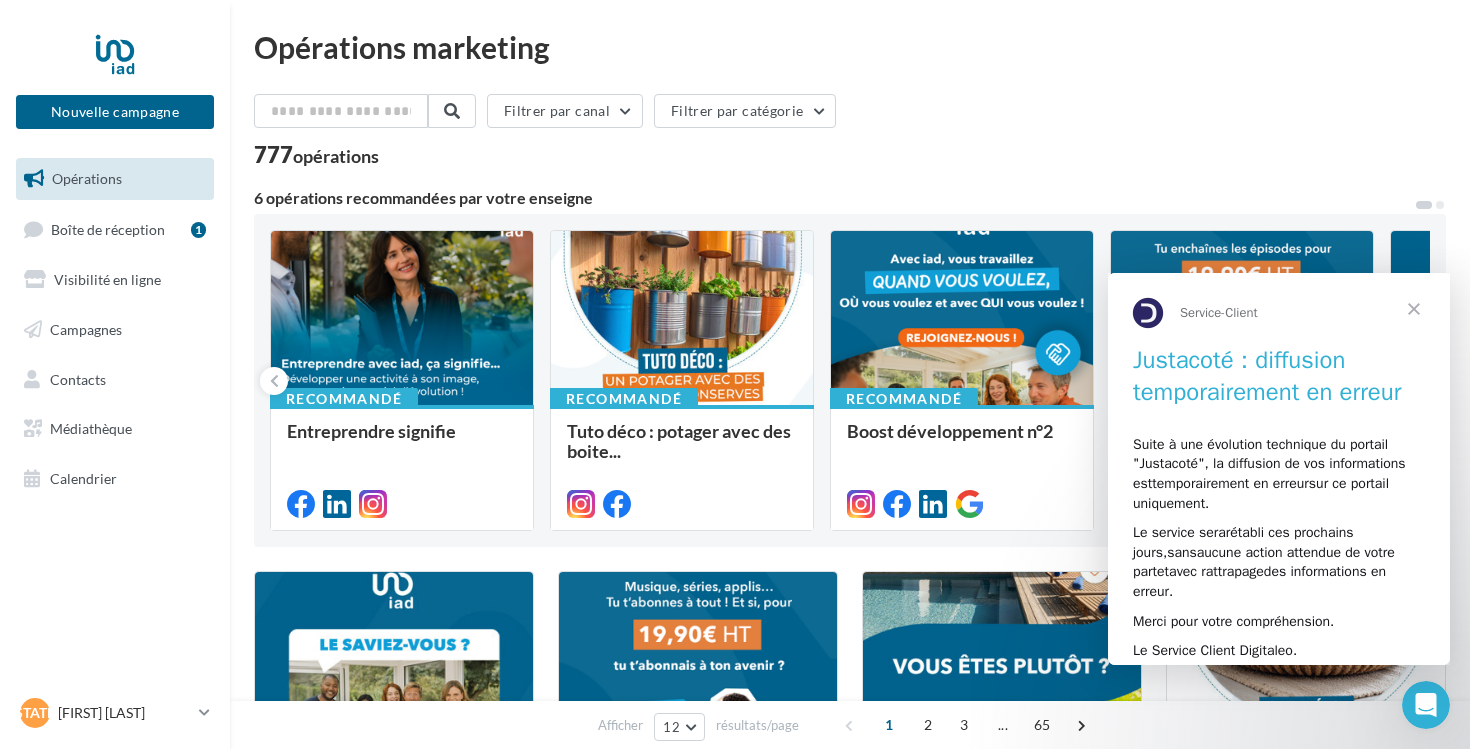 click on "Opérations marketing
Filtrer par canal         Filtrer par catégorie
777
opérations
6 opérations recommandées par votre enseigne
Recommandé          Entreprendre signifie                                                         Recommandé         Tuto déco : potager avec des boite...                                                 Recommandé          Boost développement n°2                                                                 Recommandé          Visuel offre étudiante N°2                                                                 Recommandé          mon conseil immo                                                         Recommandé         Campagnes publicitaires - Estimati...        Liste des campagnes publicitaires META et GOOGLE dans cette opération :
Campagne Estimation Meta
Campagne Estimation Google" at bounding box center (850, 825) 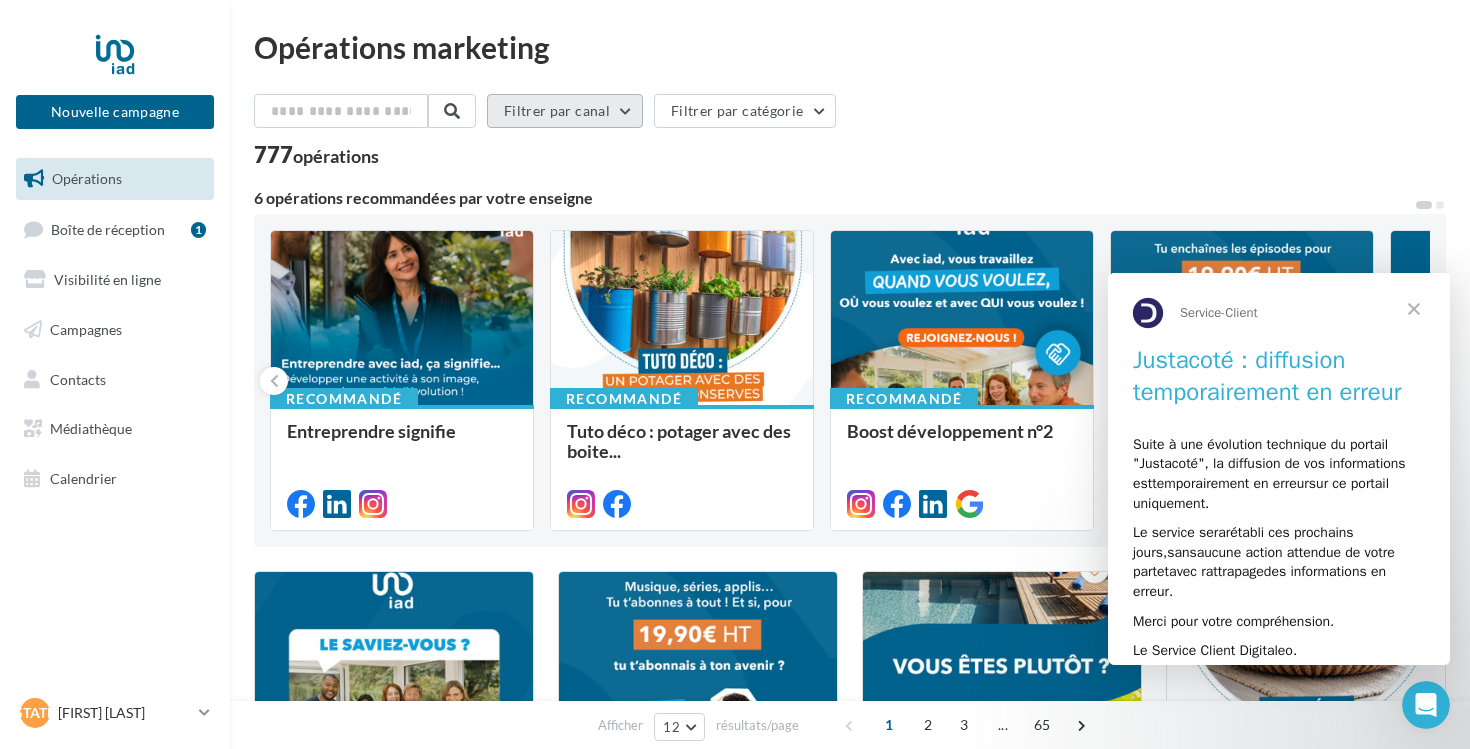 click on "Filtrer par canal" at bounding box center [565, 111] 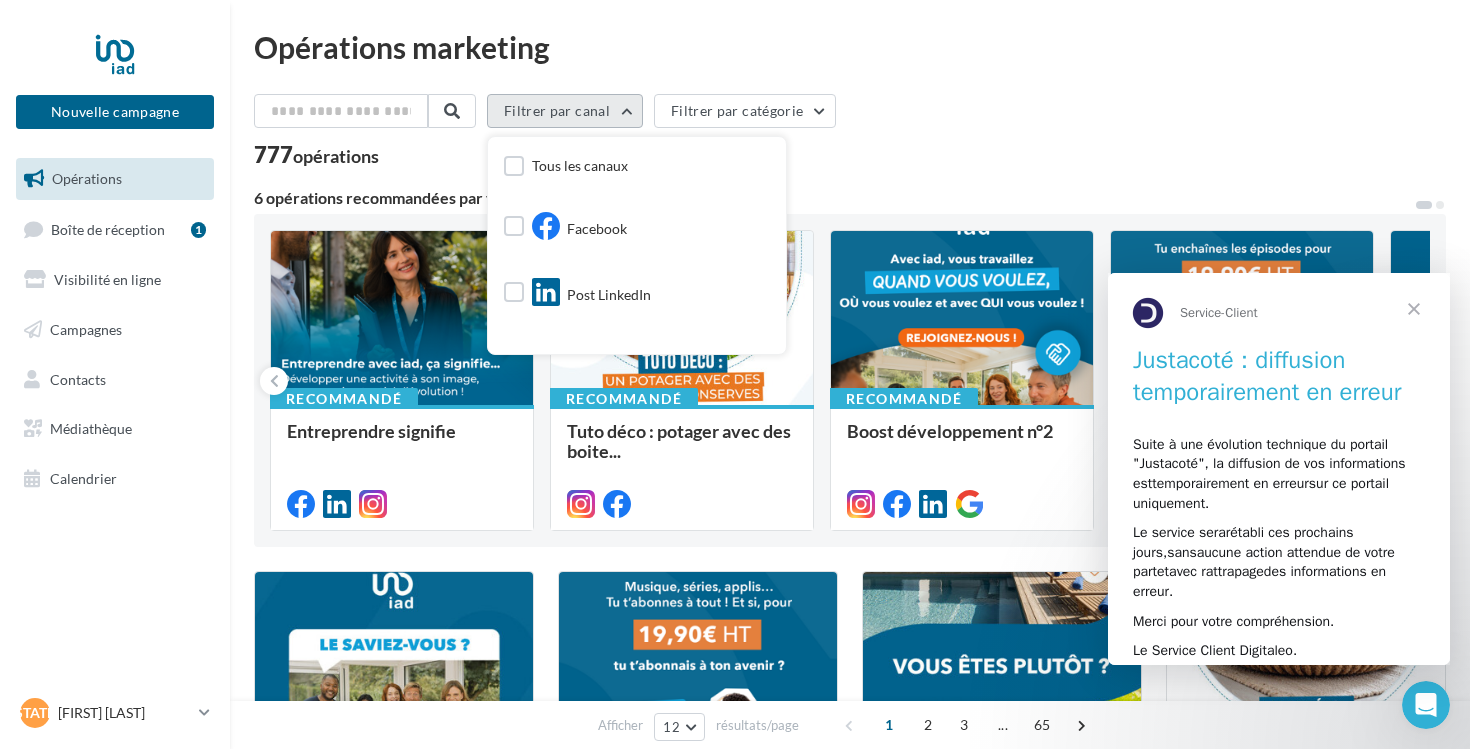 click on "Filtrer par canal" at bounding box center [565, 111] 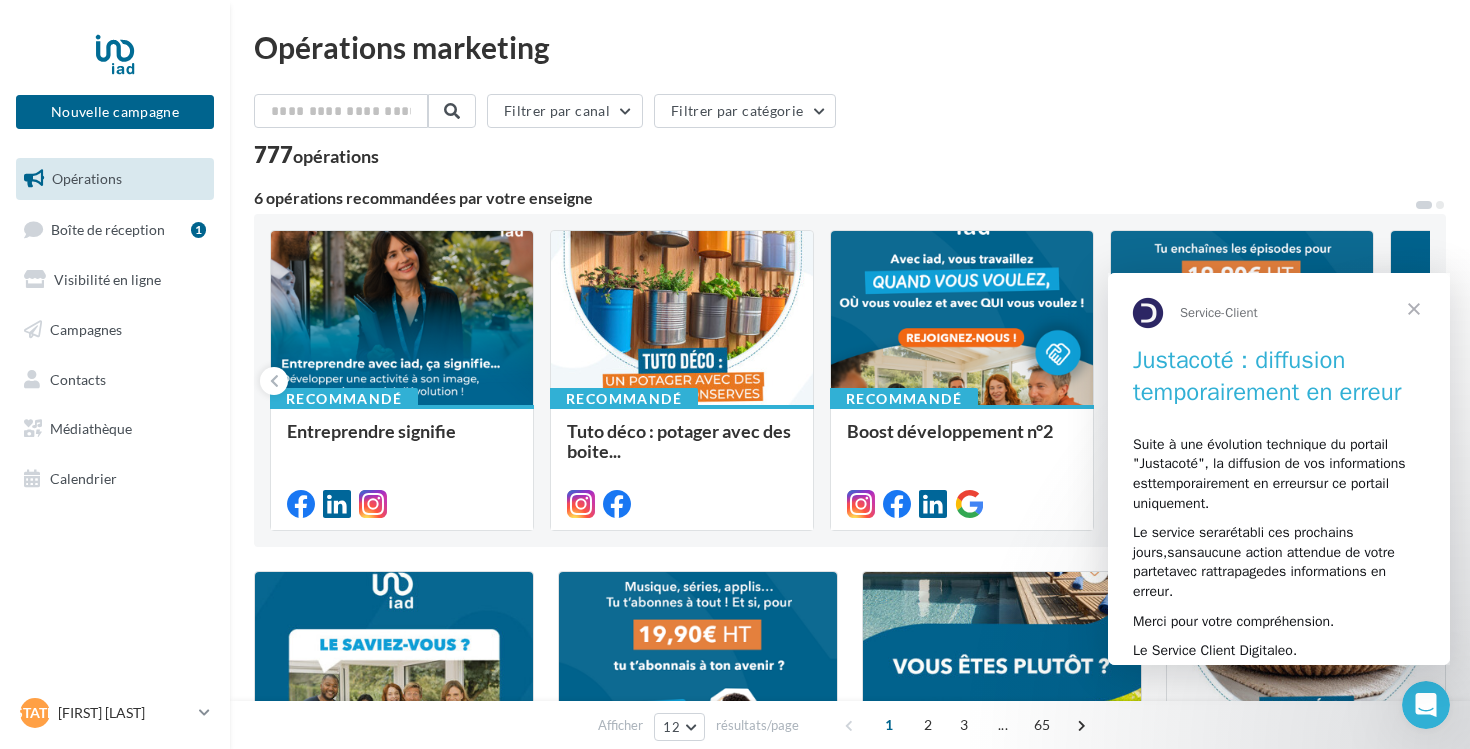 click at bounding box center (1414, 309) 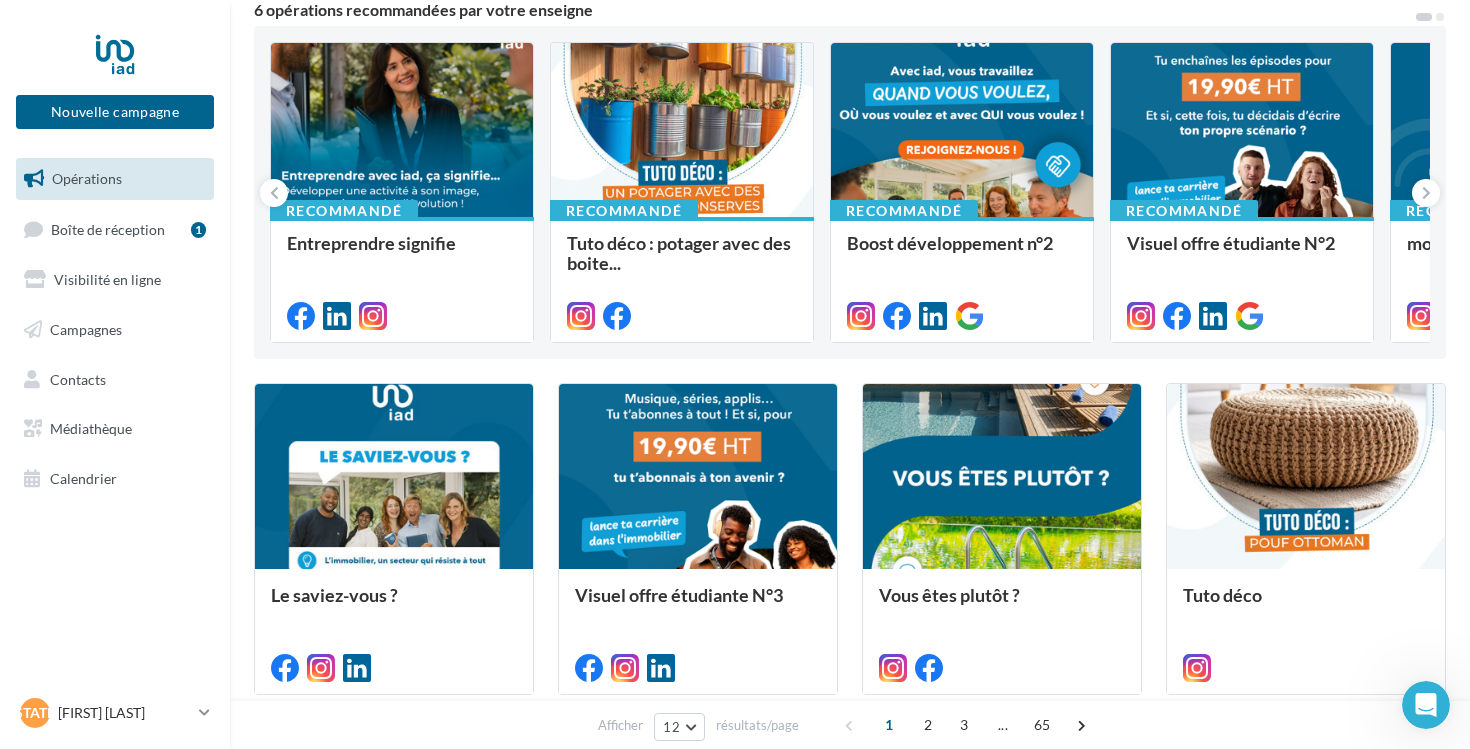 scroll, scrollTop: 177, scrollLeft: 0, axis: vertical 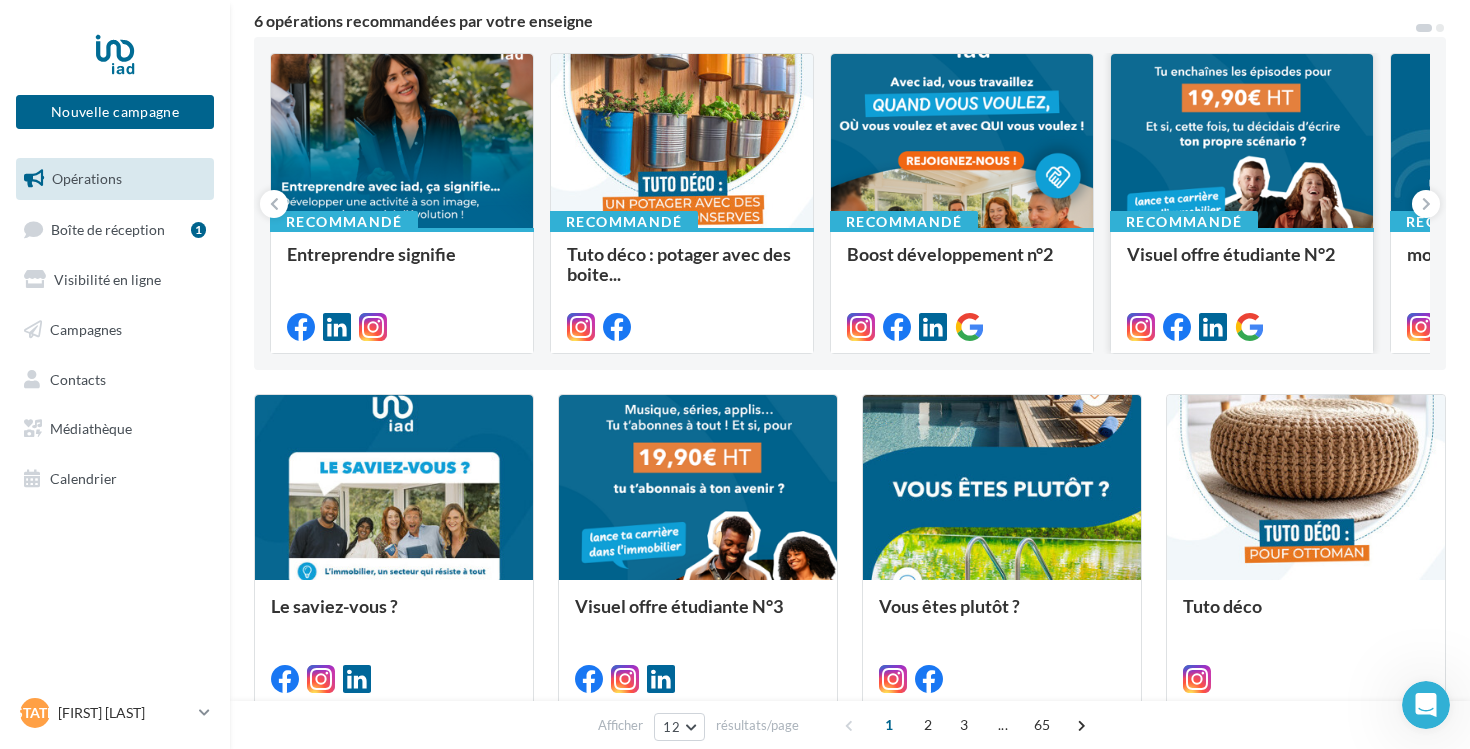 click at bounding box center (1242, 142) 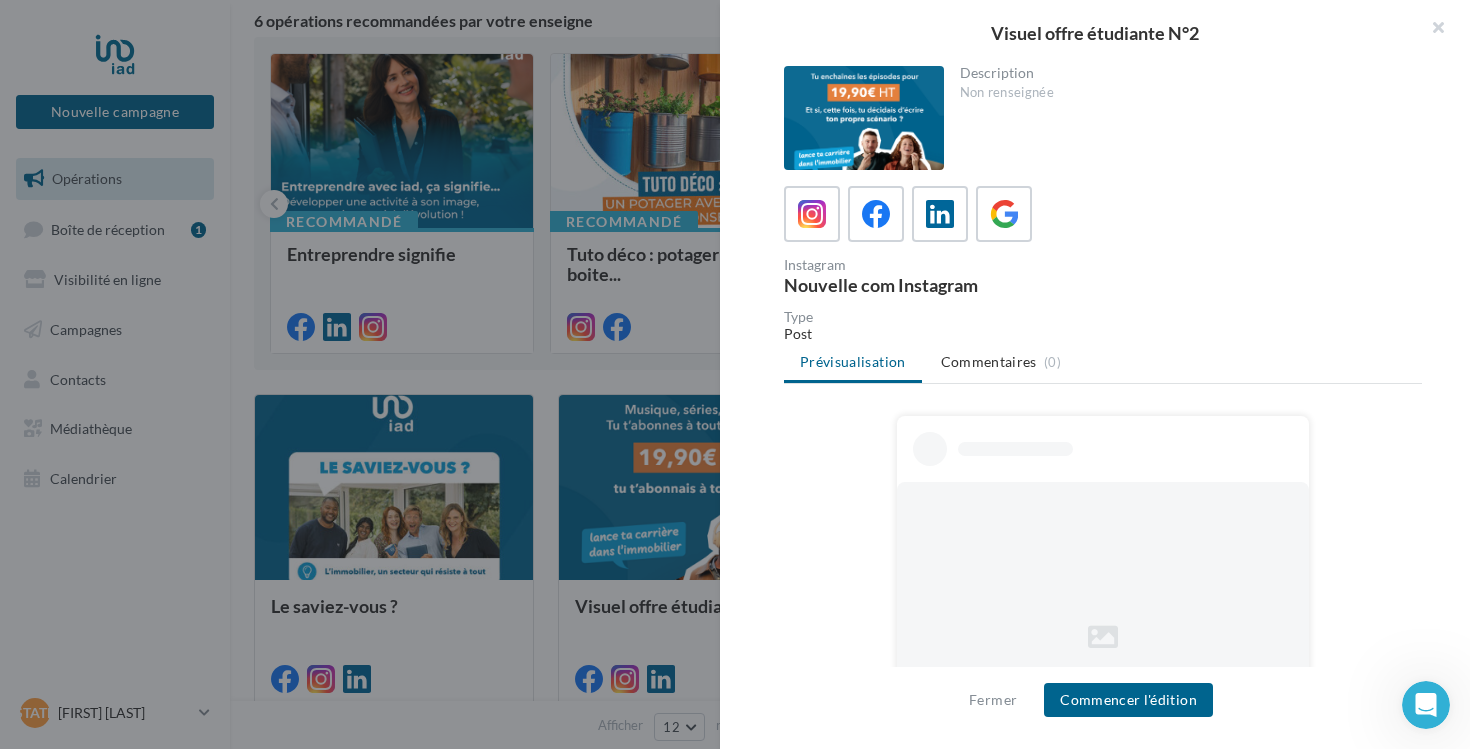 click at bounding box center (864, 118) 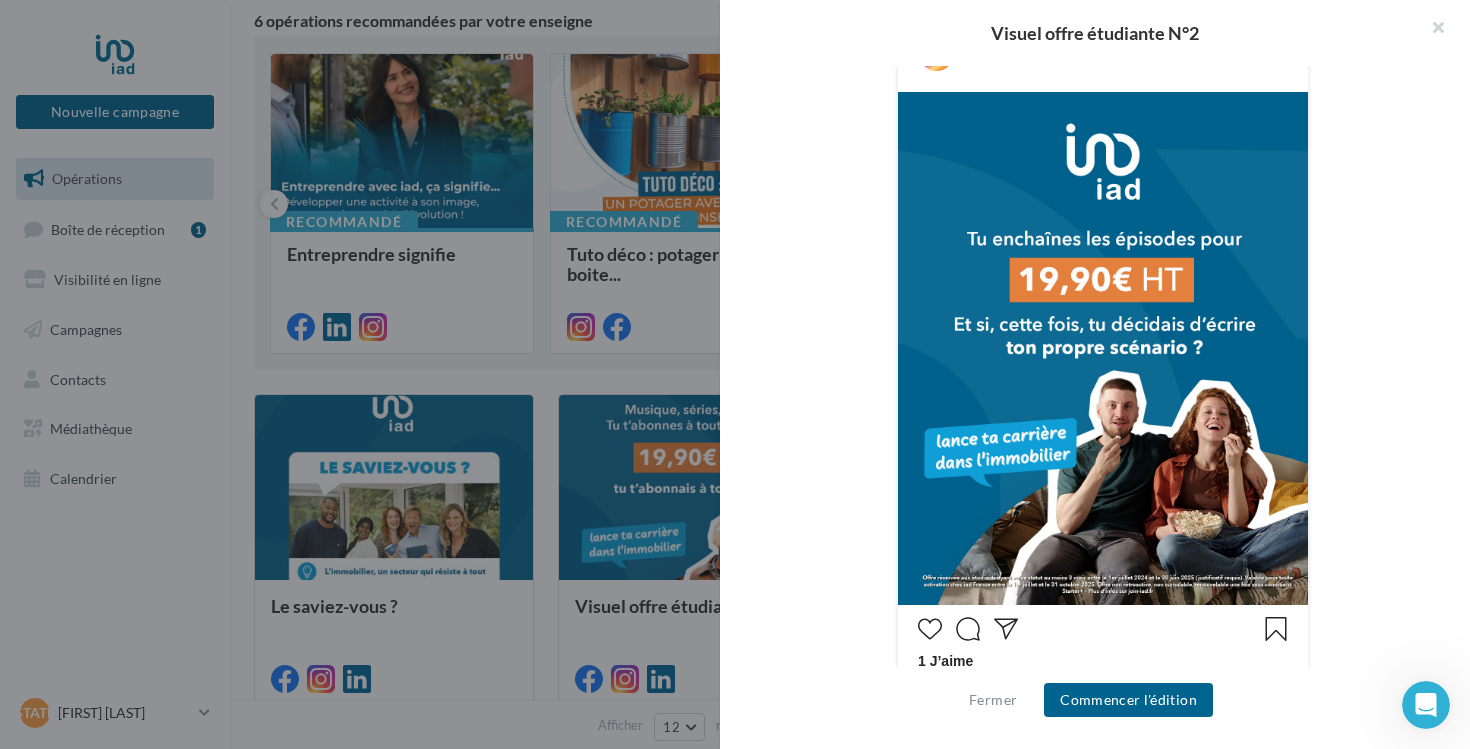 scroll, scrollTop: 404, scrollLeft: 0, axis: vertical 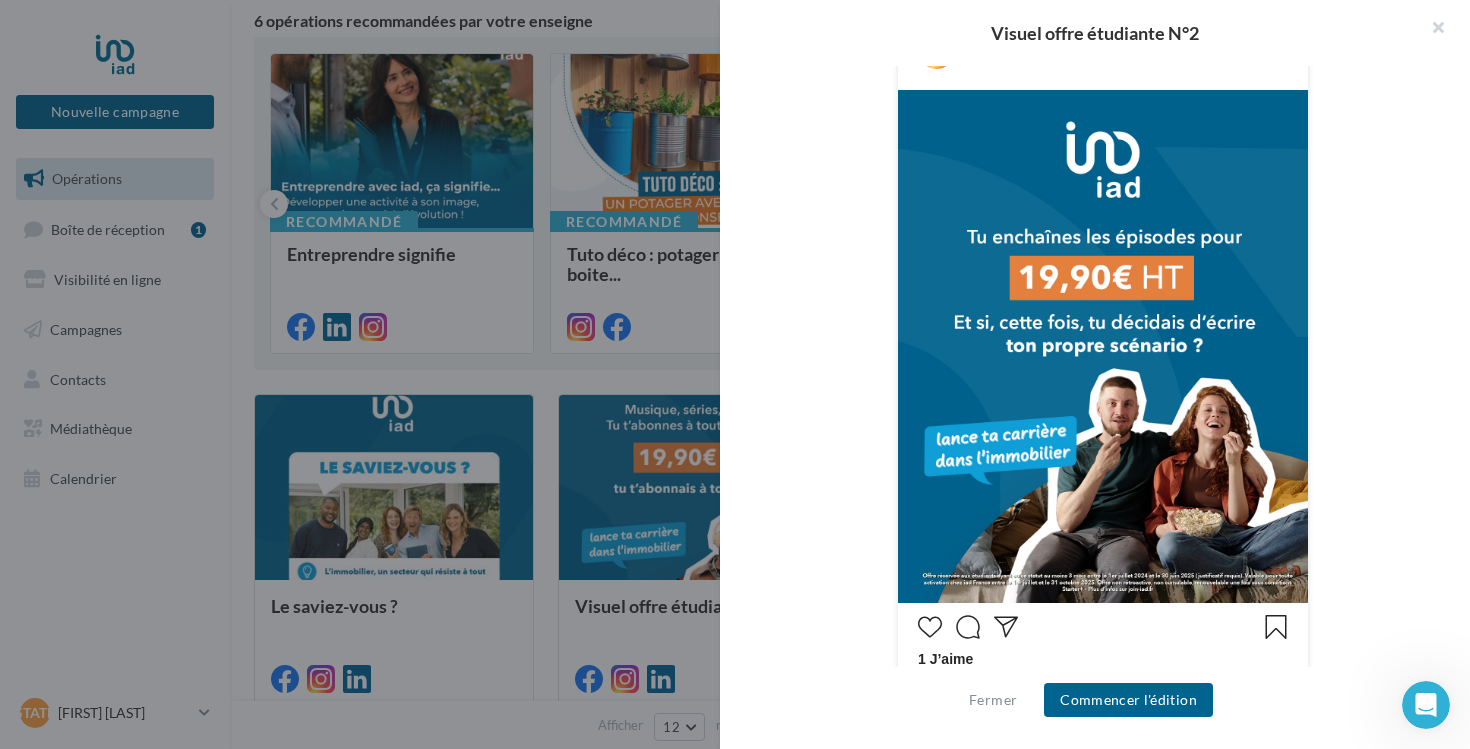 click on "Visuel offre étudiante N°2
Description
Non renseignée
Instagram
Nouvelle com Instagram
Type
Post
Prévisualisation
Commentaires
(0)
Mon nom" at bounding box center (850, 1458) 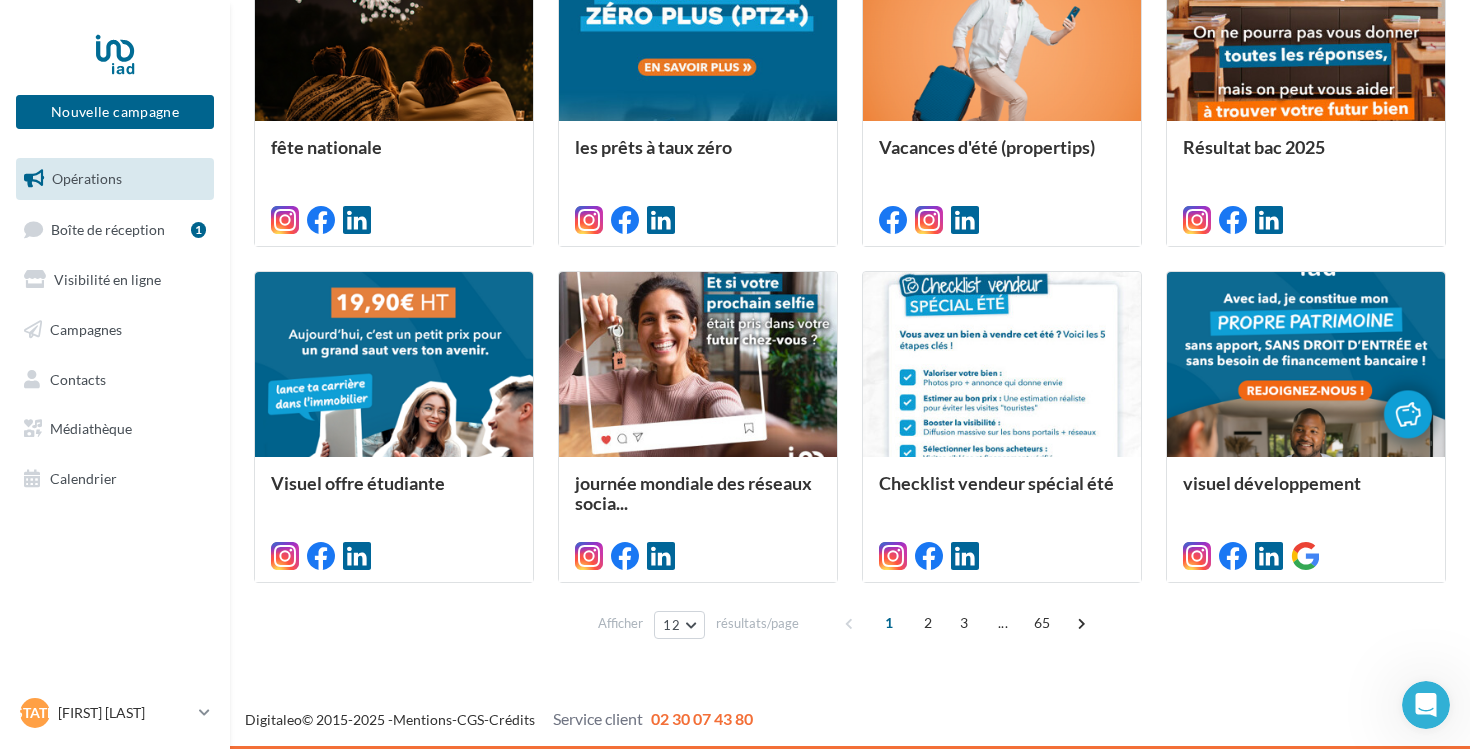 scroll, scrollTop: 972, scrollLeft: 0, axis: vertical 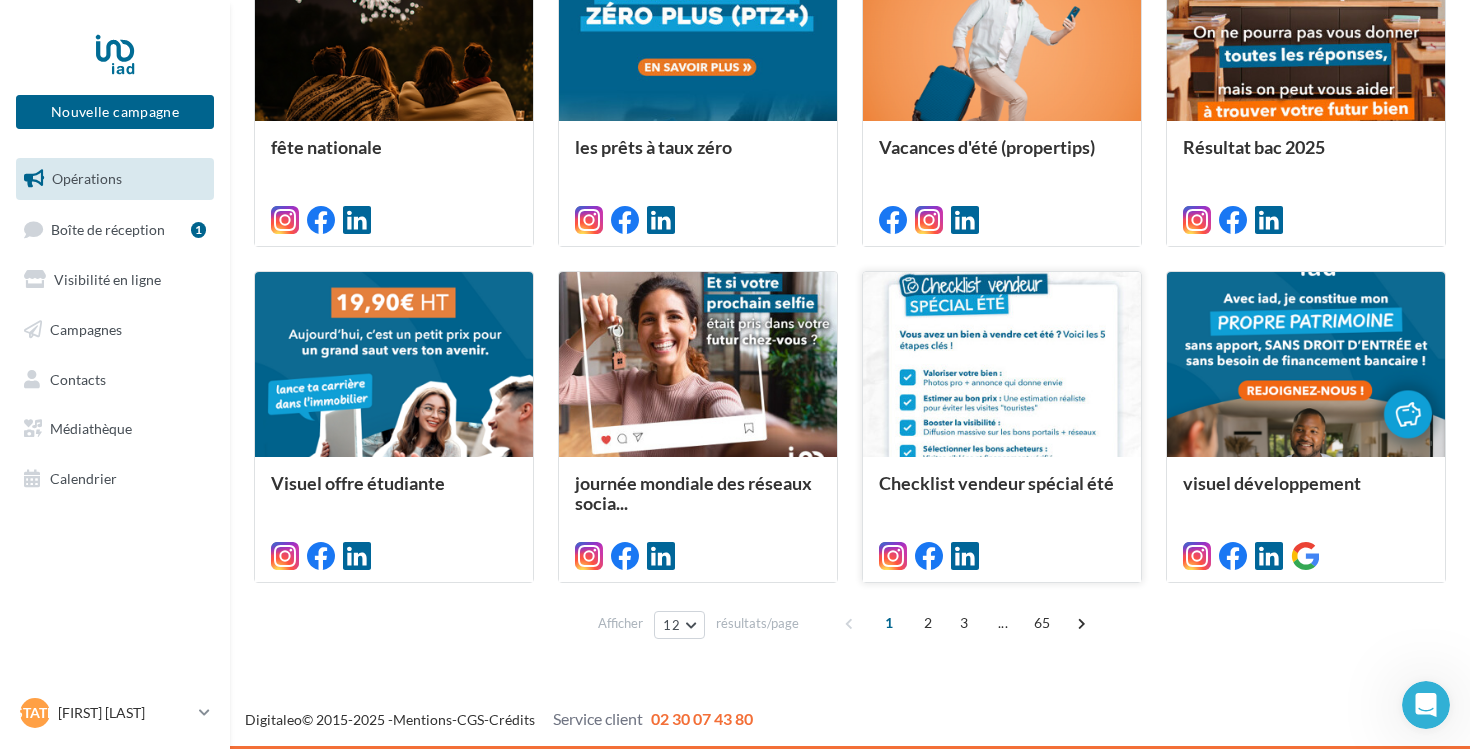 click at bounding box center (1002, 365) 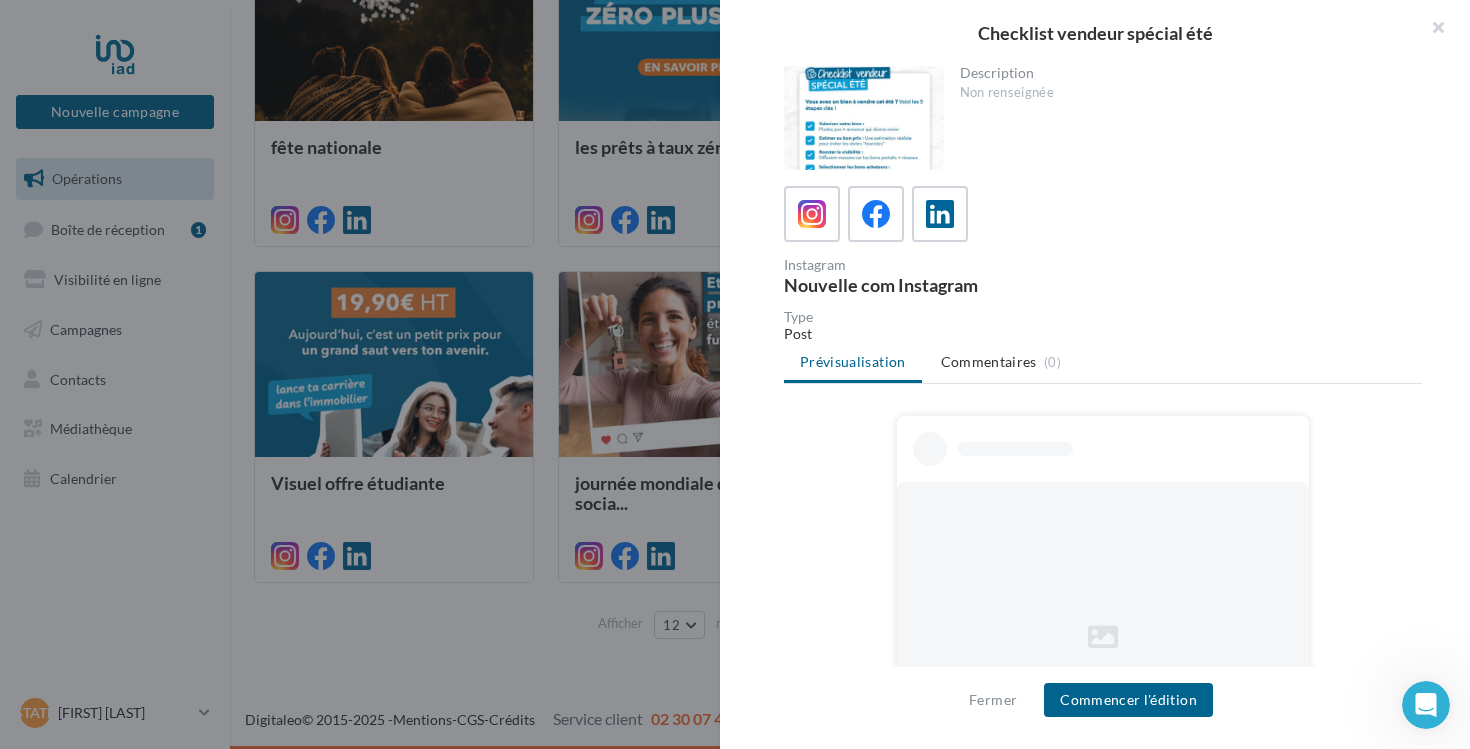click at bounding box center [864, 118] 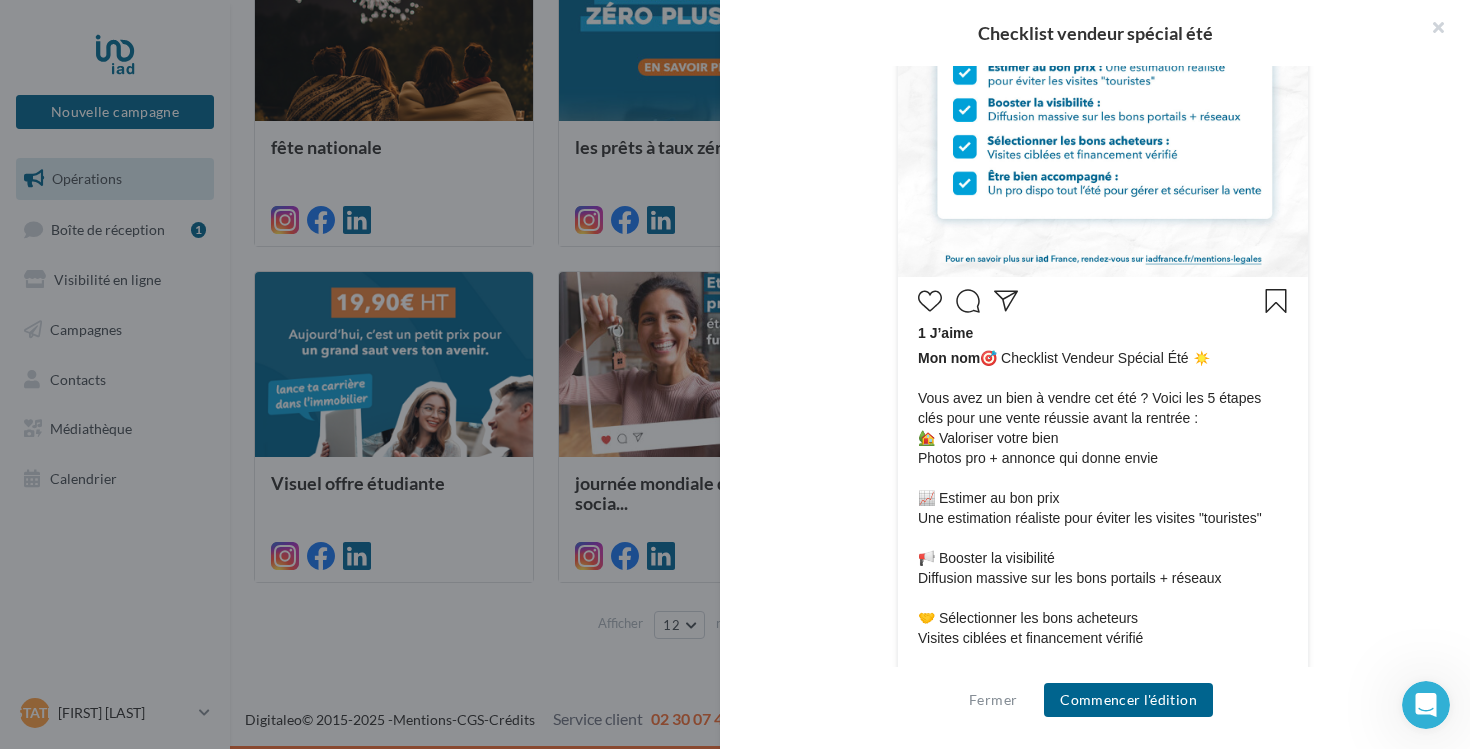 scroll, scrollTop: 736, scrollLeft: 0, axis: vertical 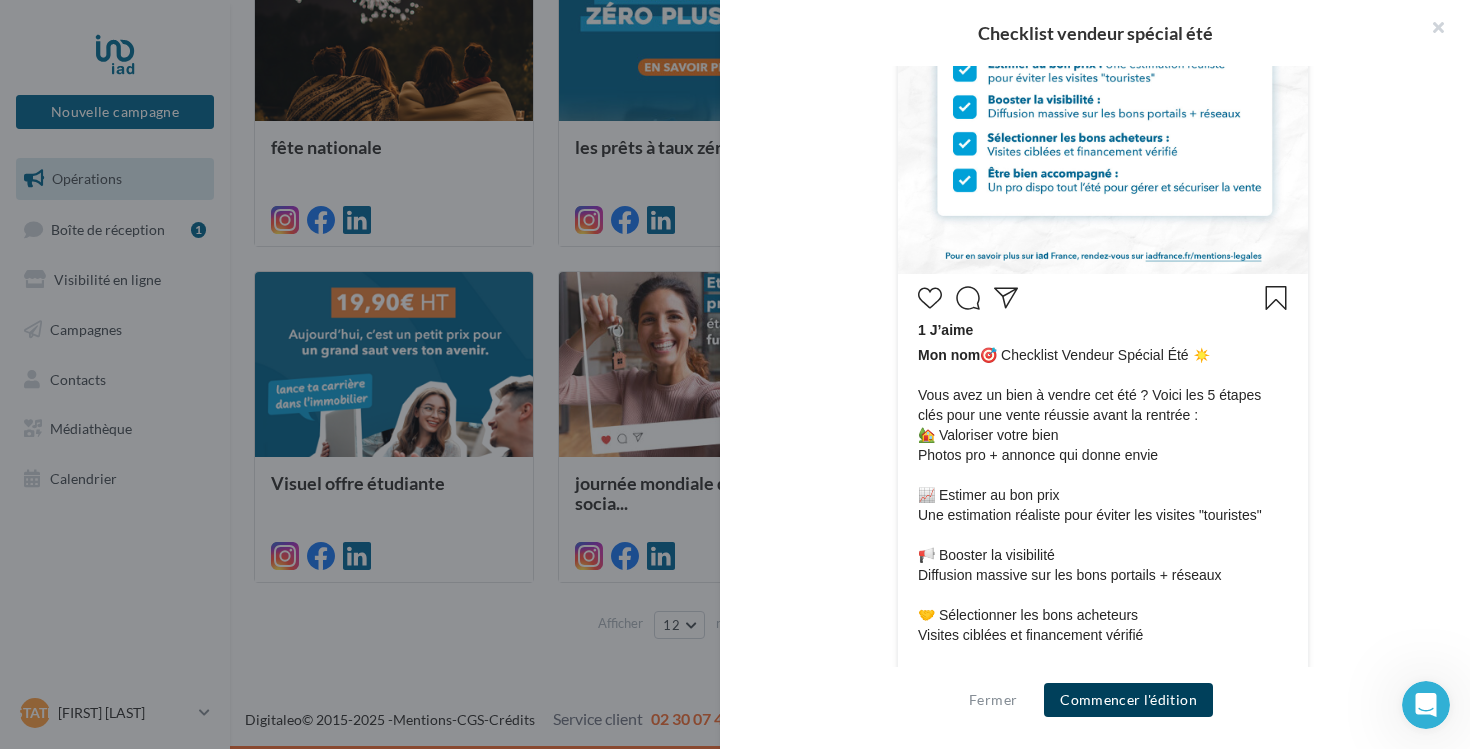 click on "Commencer l'édition" at bounding box center [1128, 700] 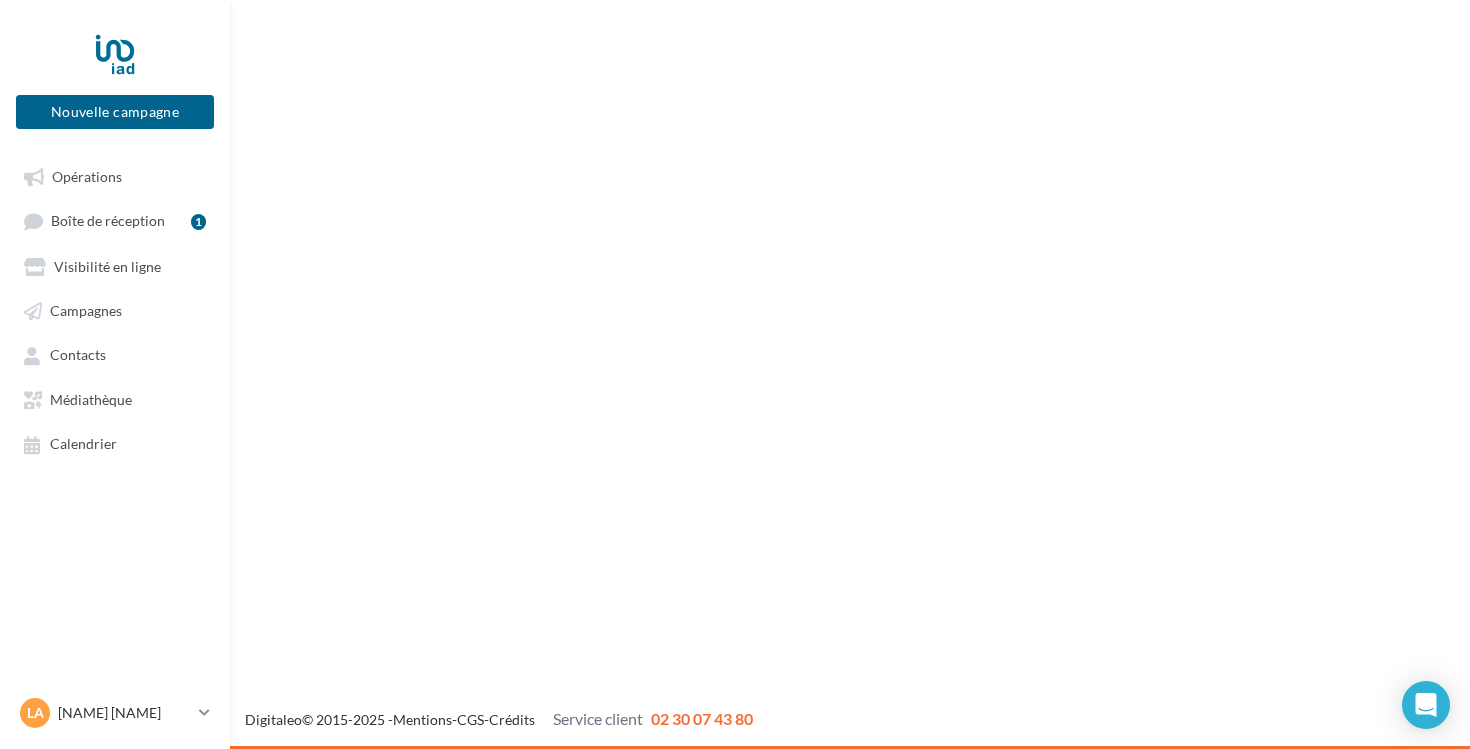 scroll, scrollTop: 0, scrollLeft: 0, axis: both 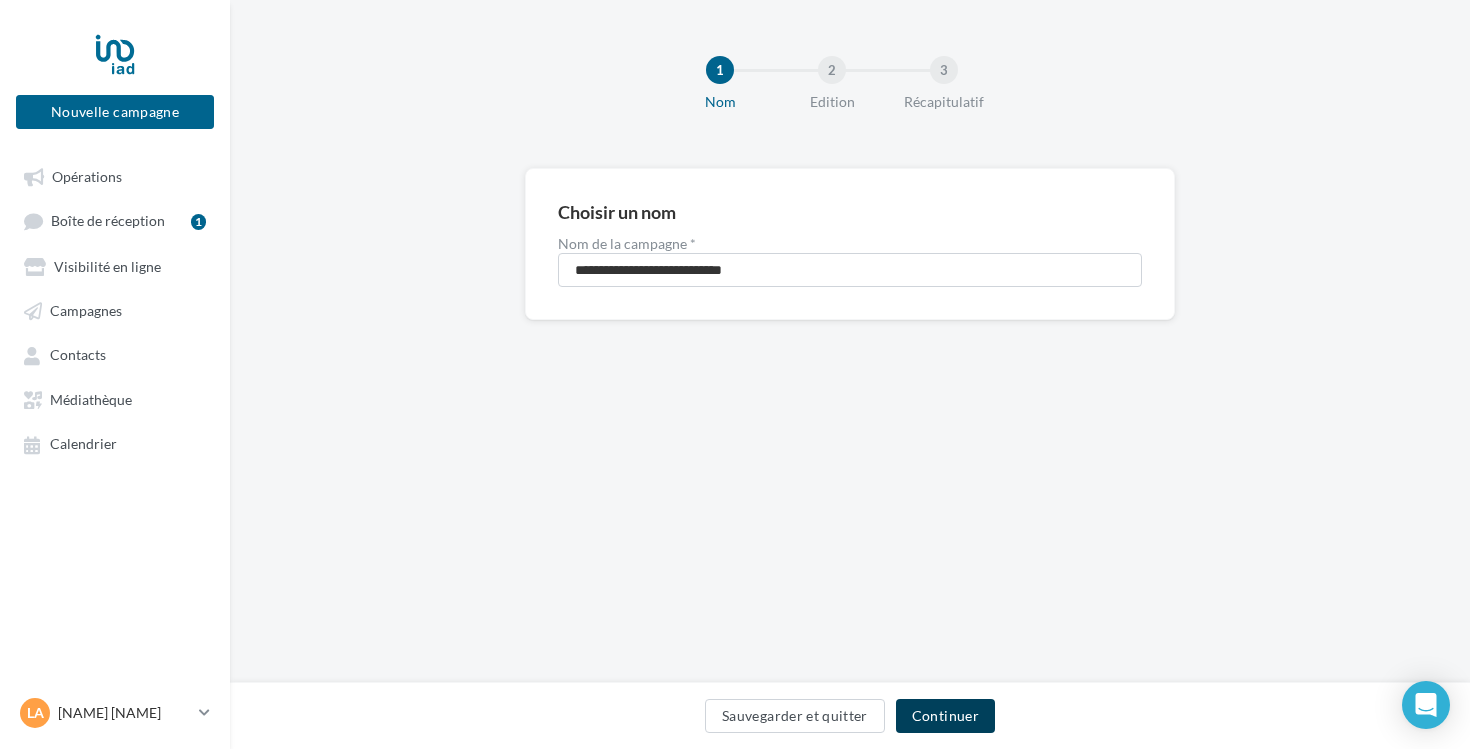 click on "Continuer" at bounding box center [945, 716] 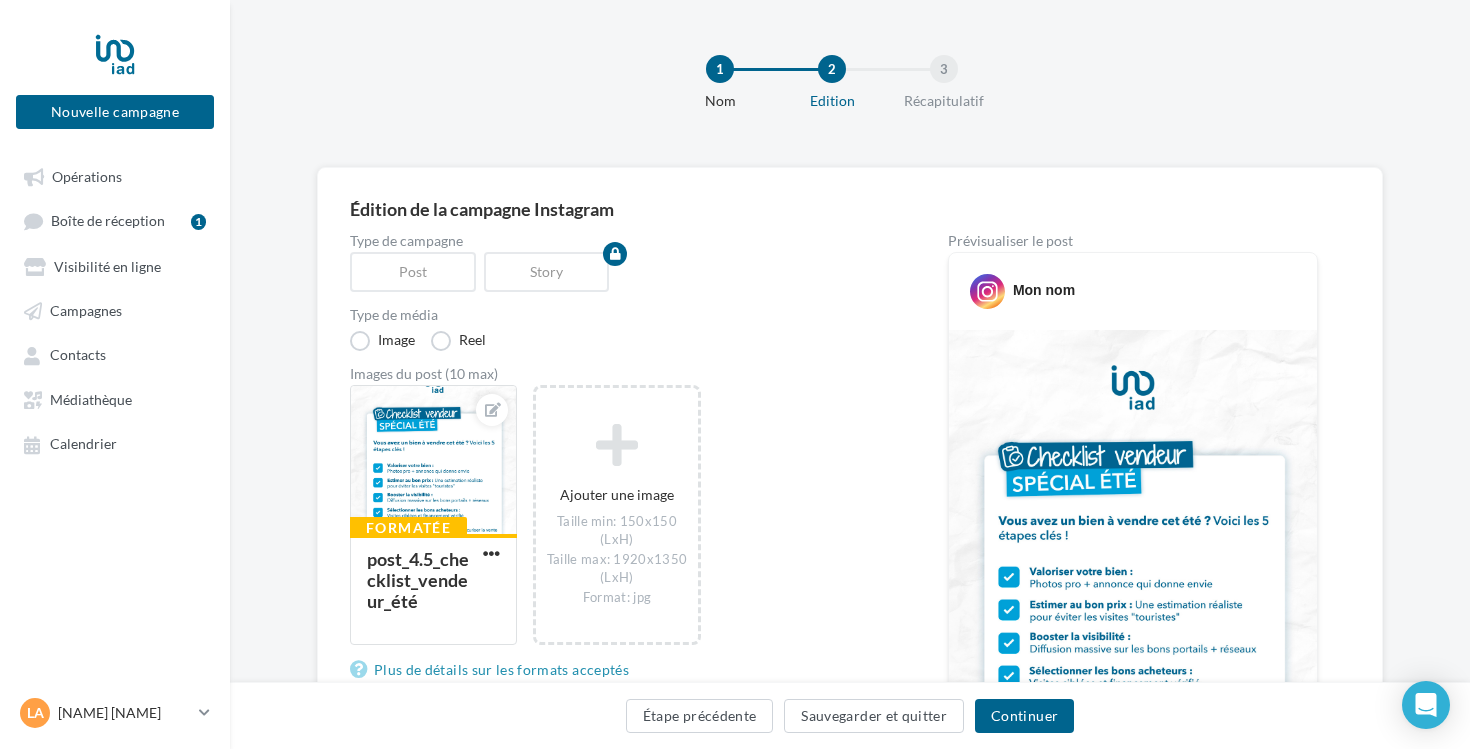 scroll, scrollTop: 0, scrollLeft: 0, axis: both 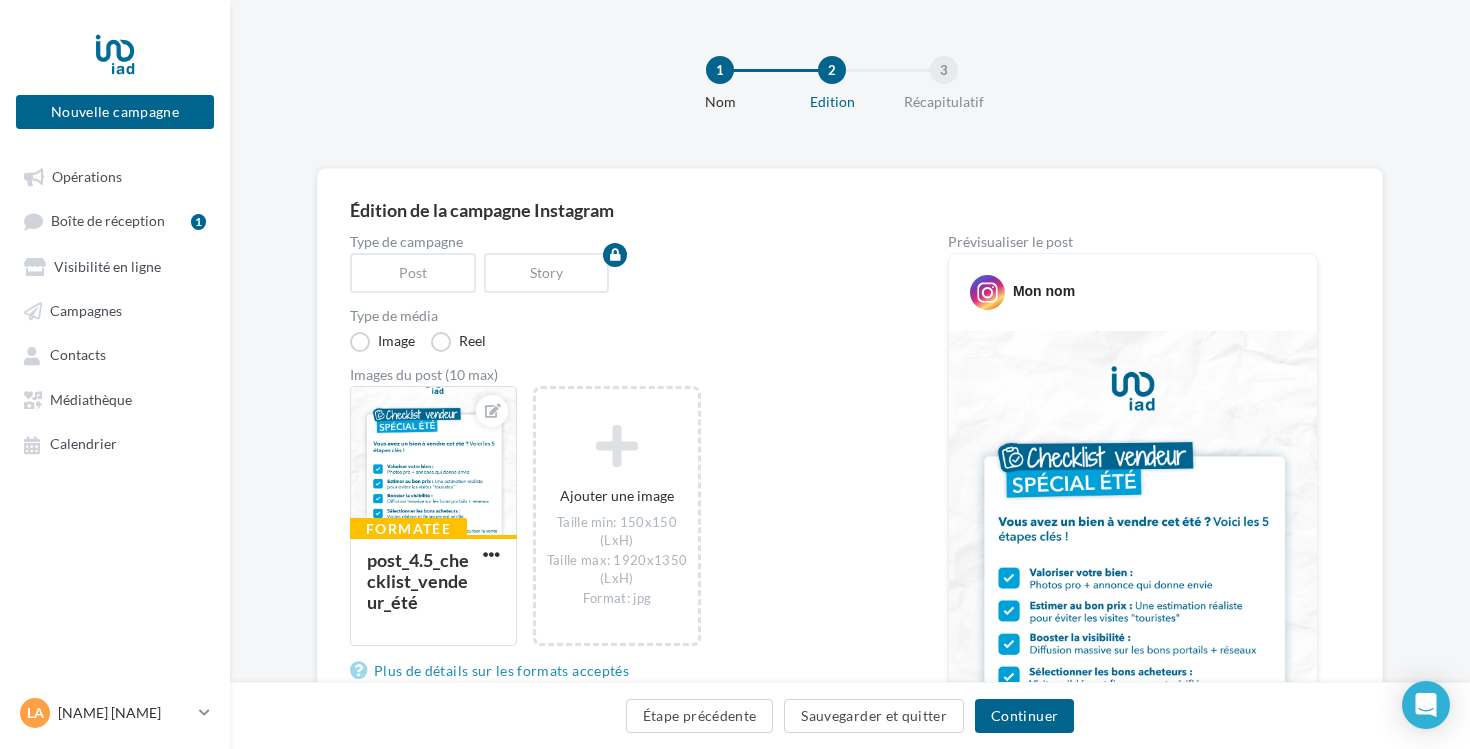 click 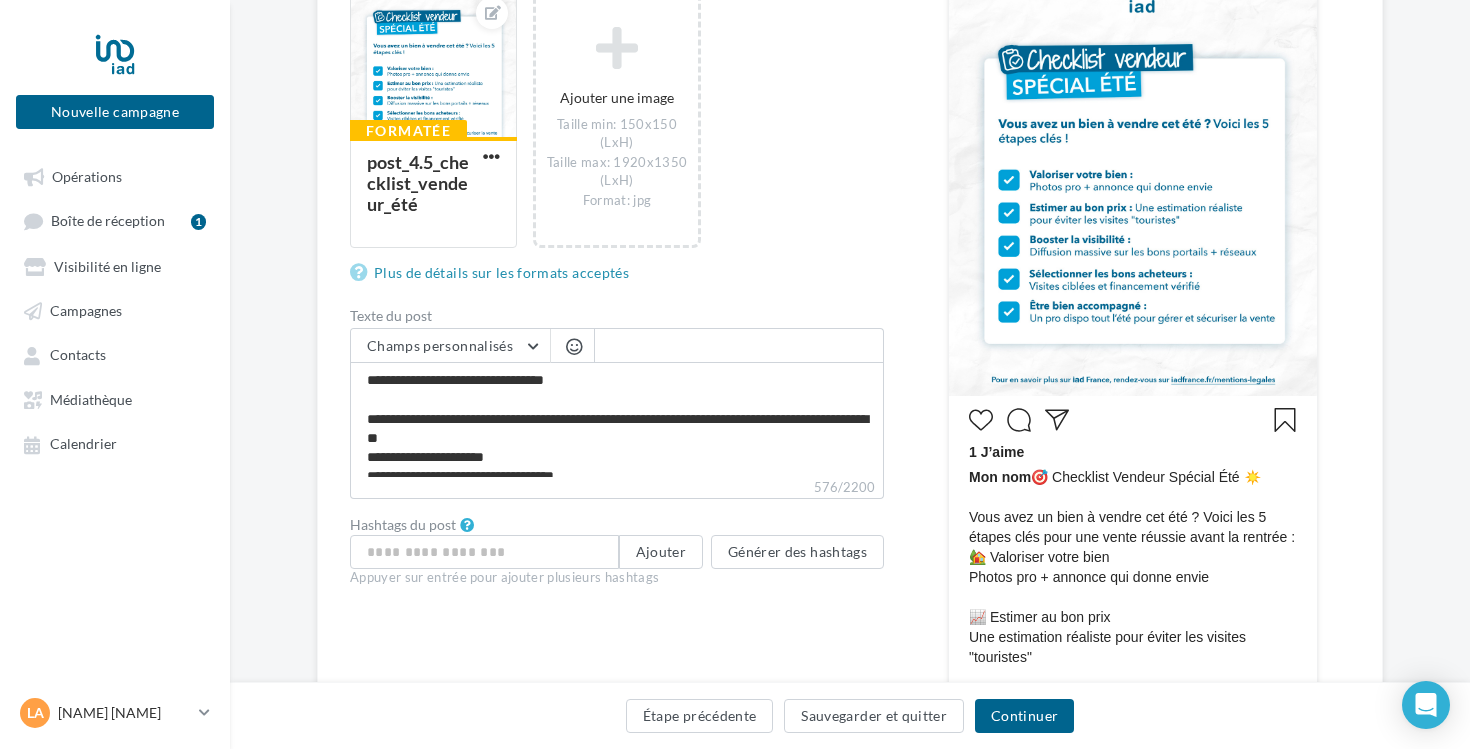 scroll, scrollTop: 0, scrollLeft: 0, axis: both 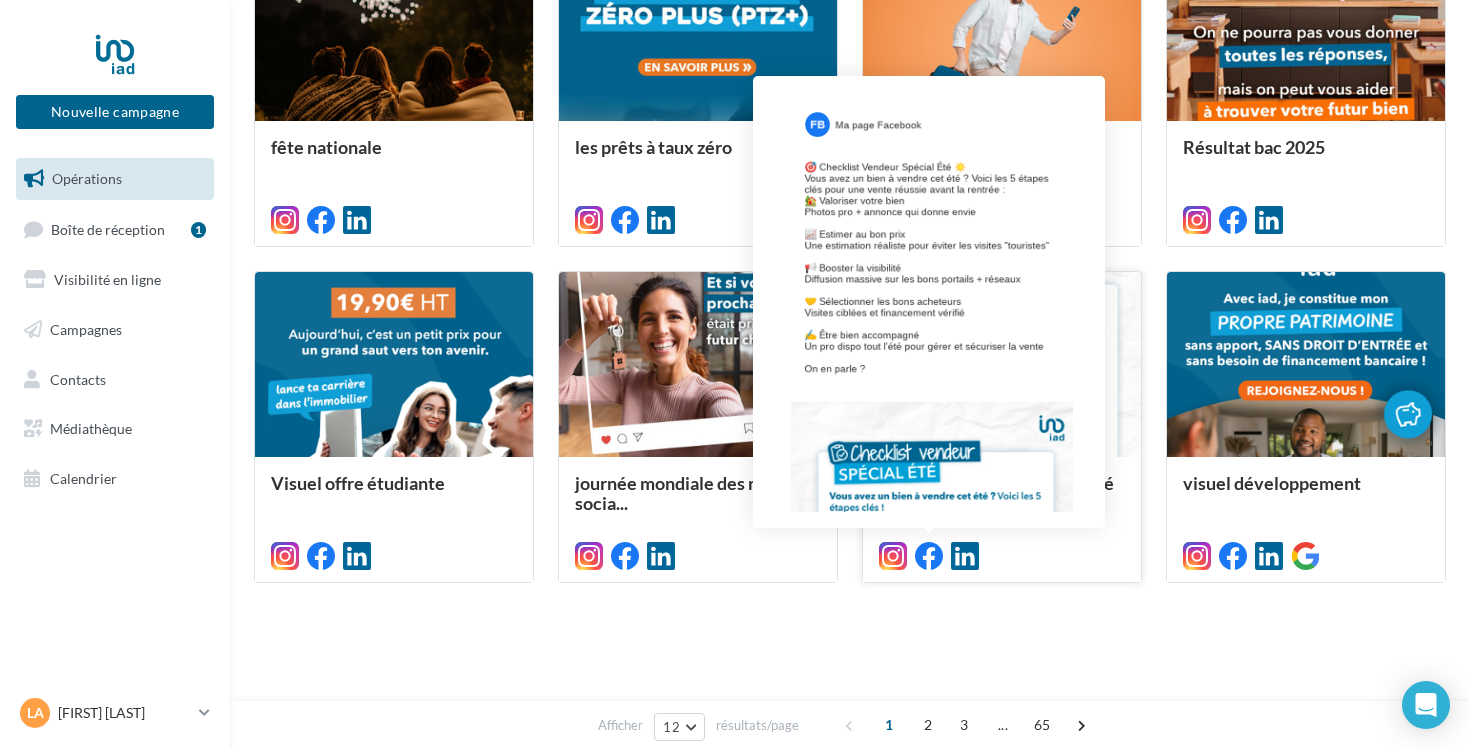 click at bounding box center [929, 556] 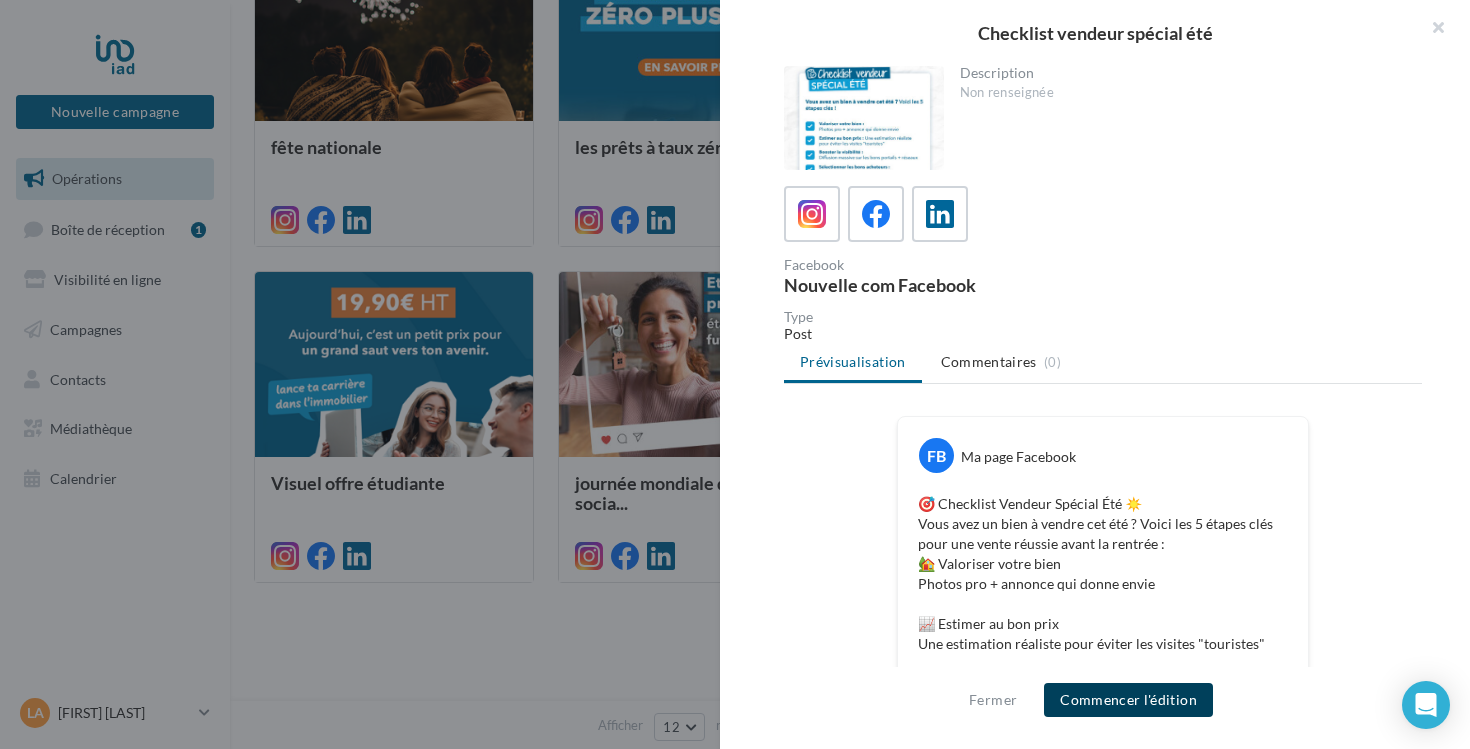 click on "Commencer l'édition" at bounding box center [1128, 700] 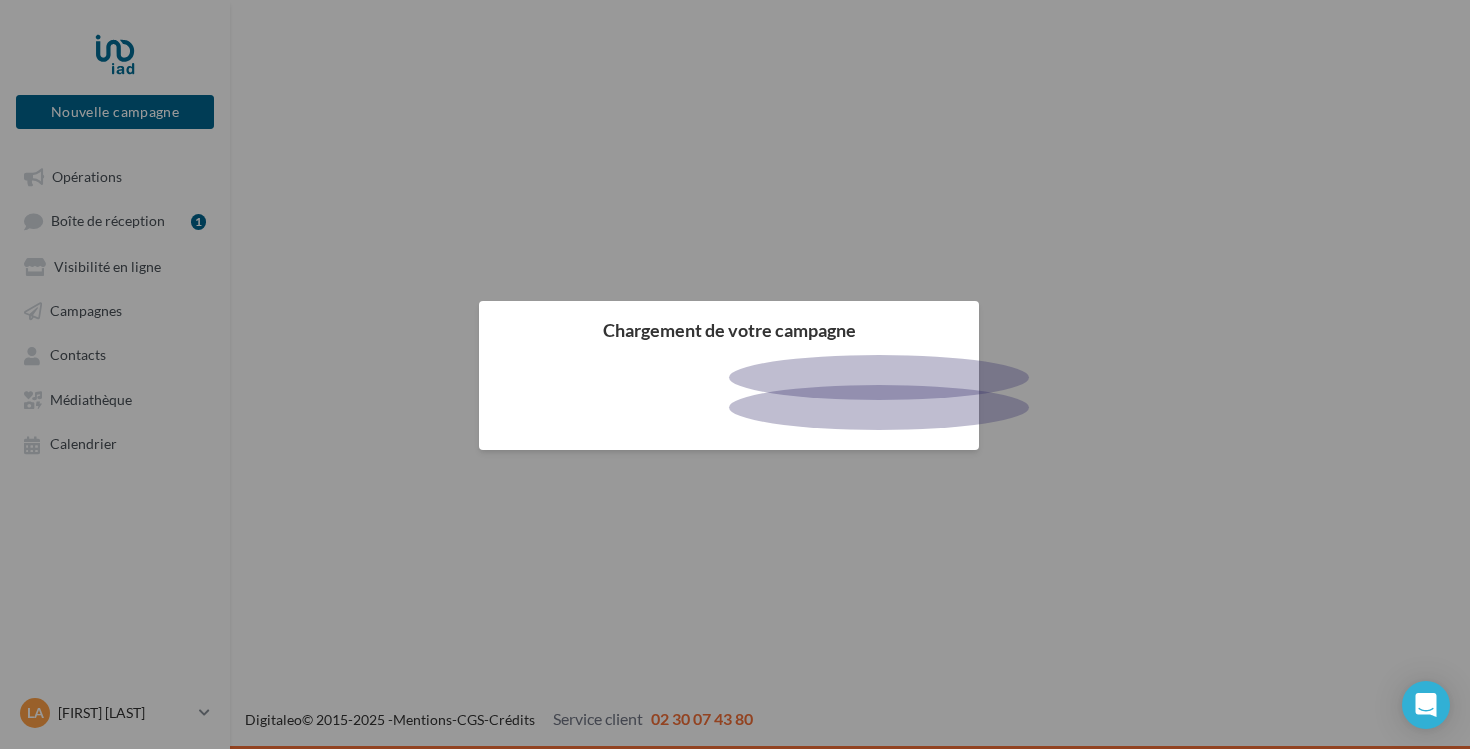 scroll, scrollTop: 0, scrollLeft: 0, axis: both 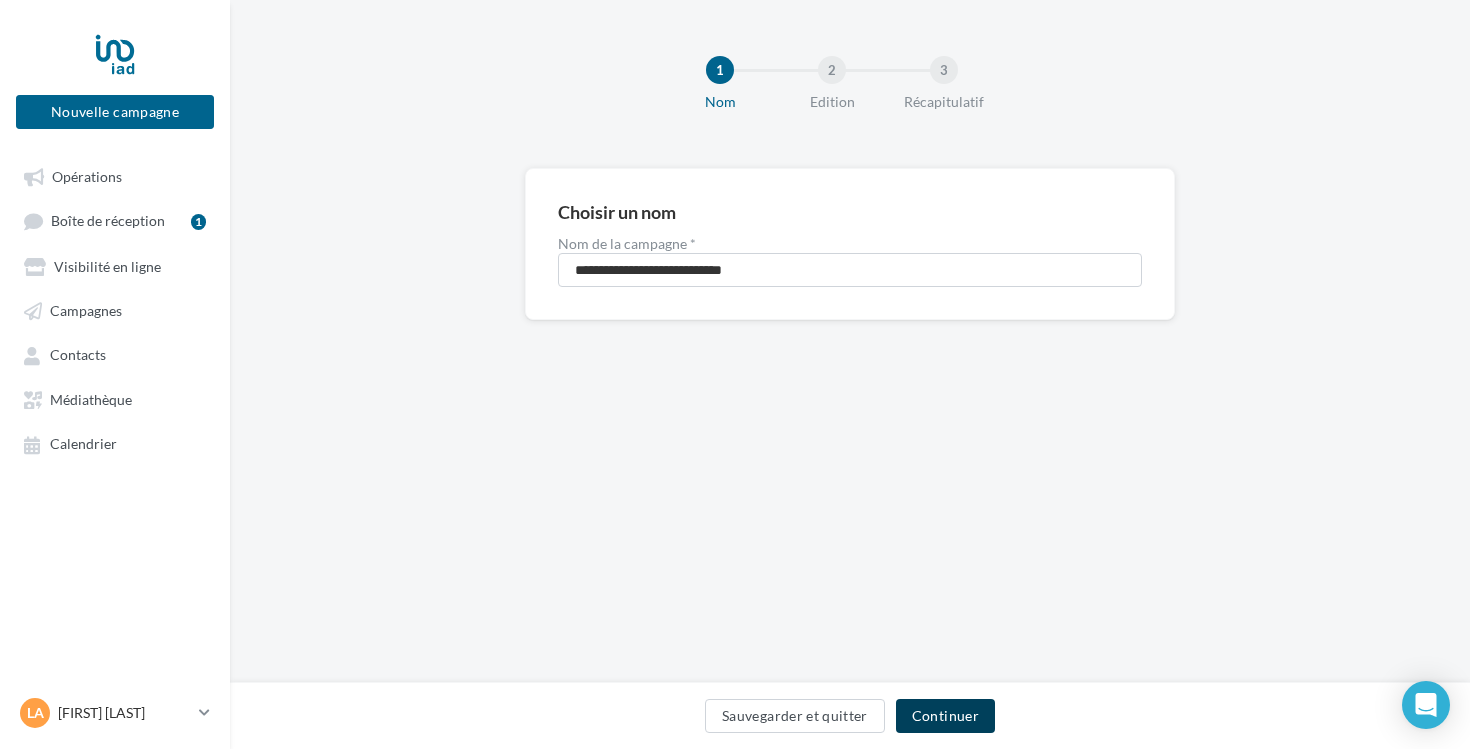 click on "Continuer" at bounding box center [945, 716] 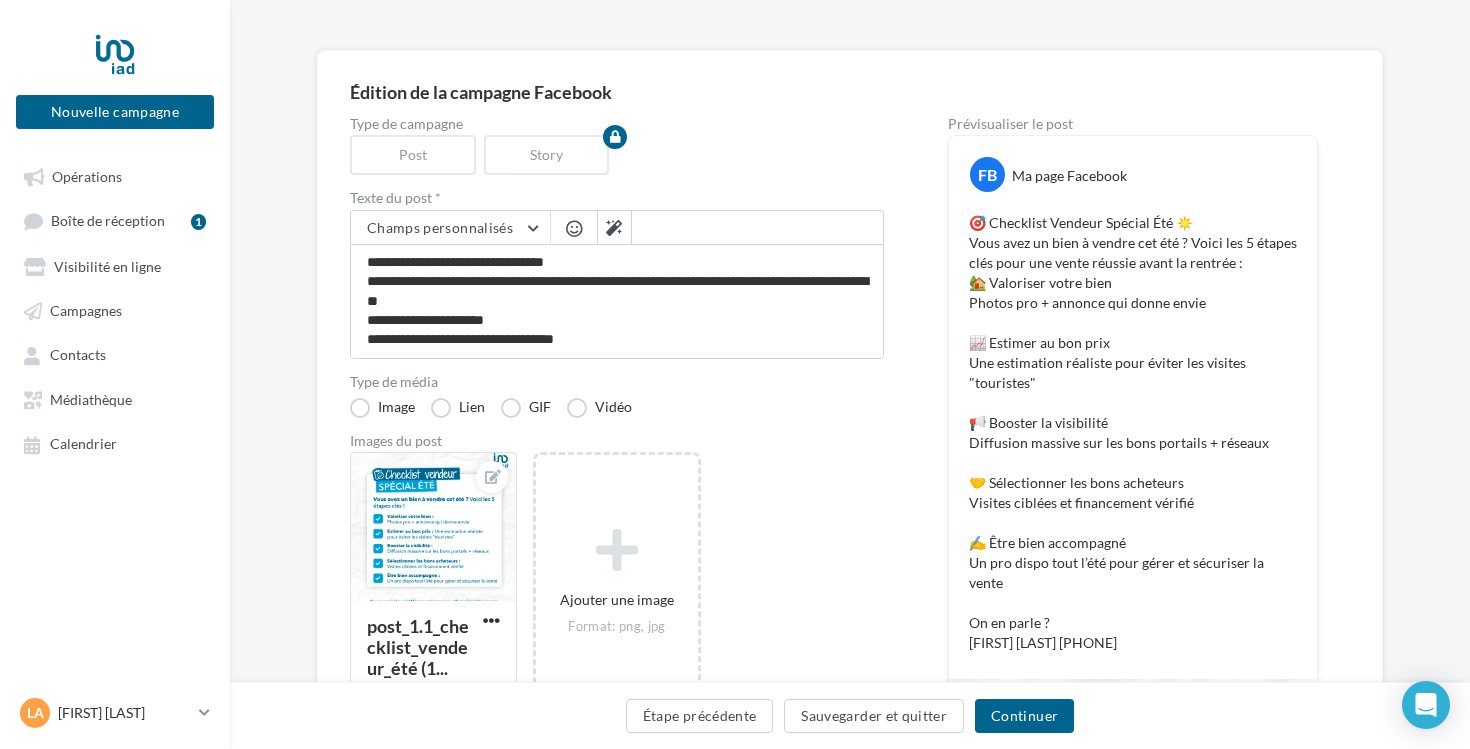 scroll, scrollTop: 119, scrollLeft: 0, axis: vertical 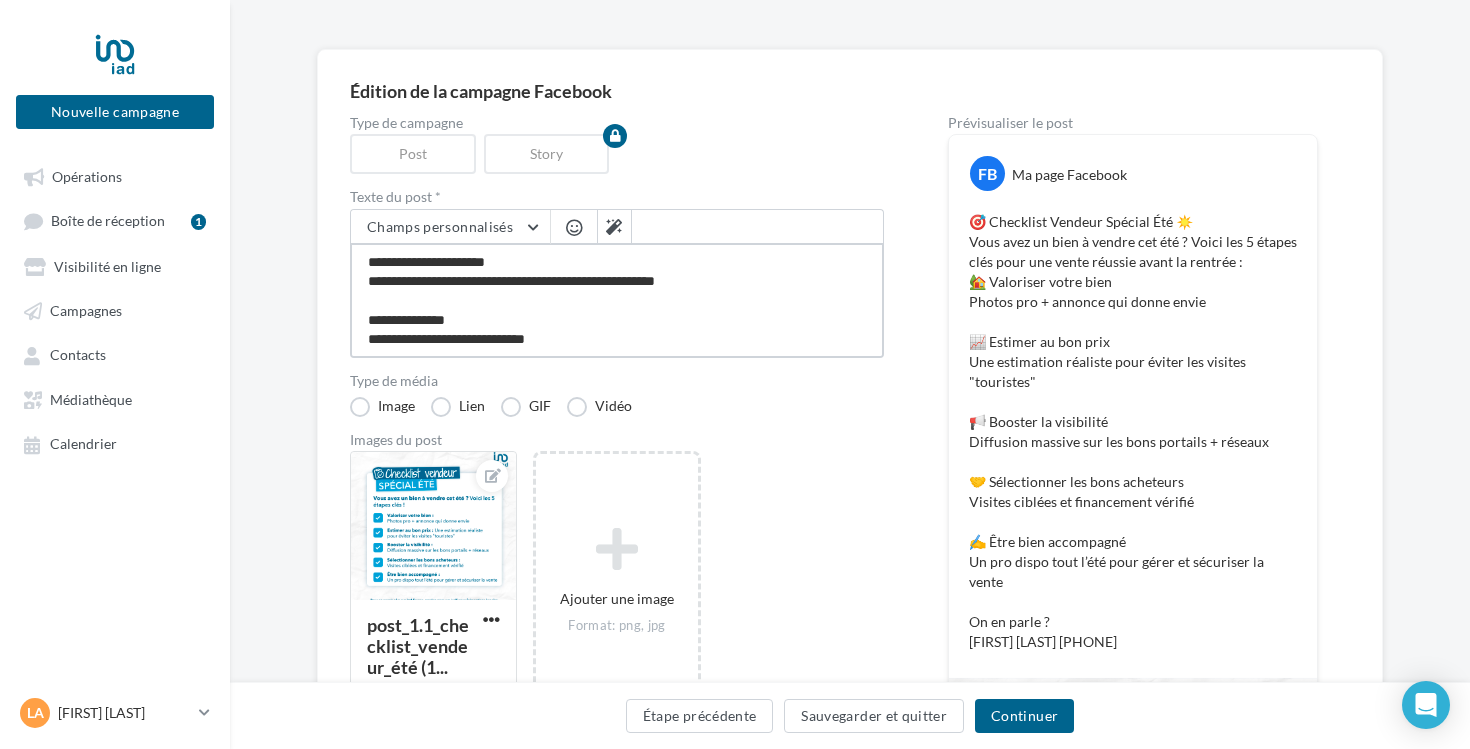 click on "**********" at bounding box center (617, 300) 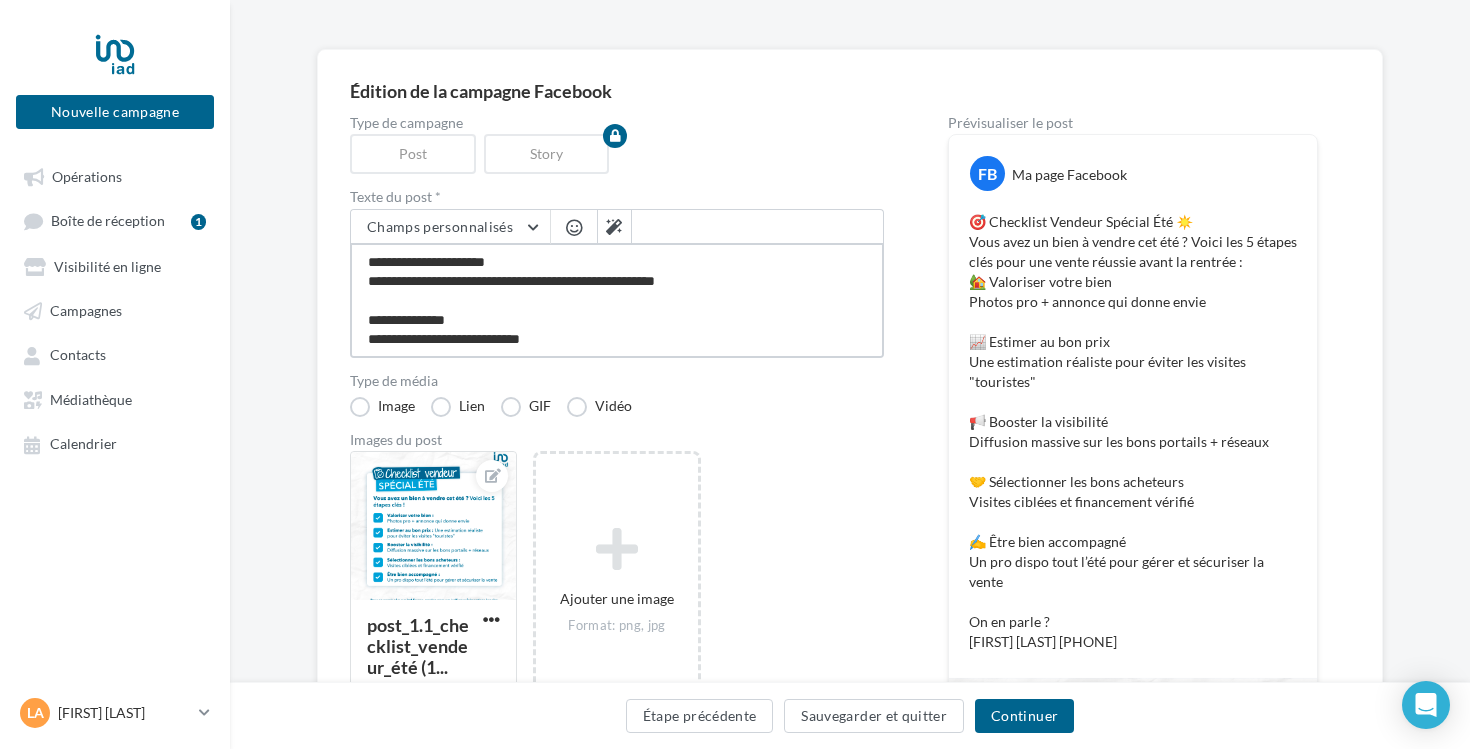 drag, startPoint x: 469, startPoint y: 338, endPoint x: 428, endPoint y: 336, distance: 41.04875 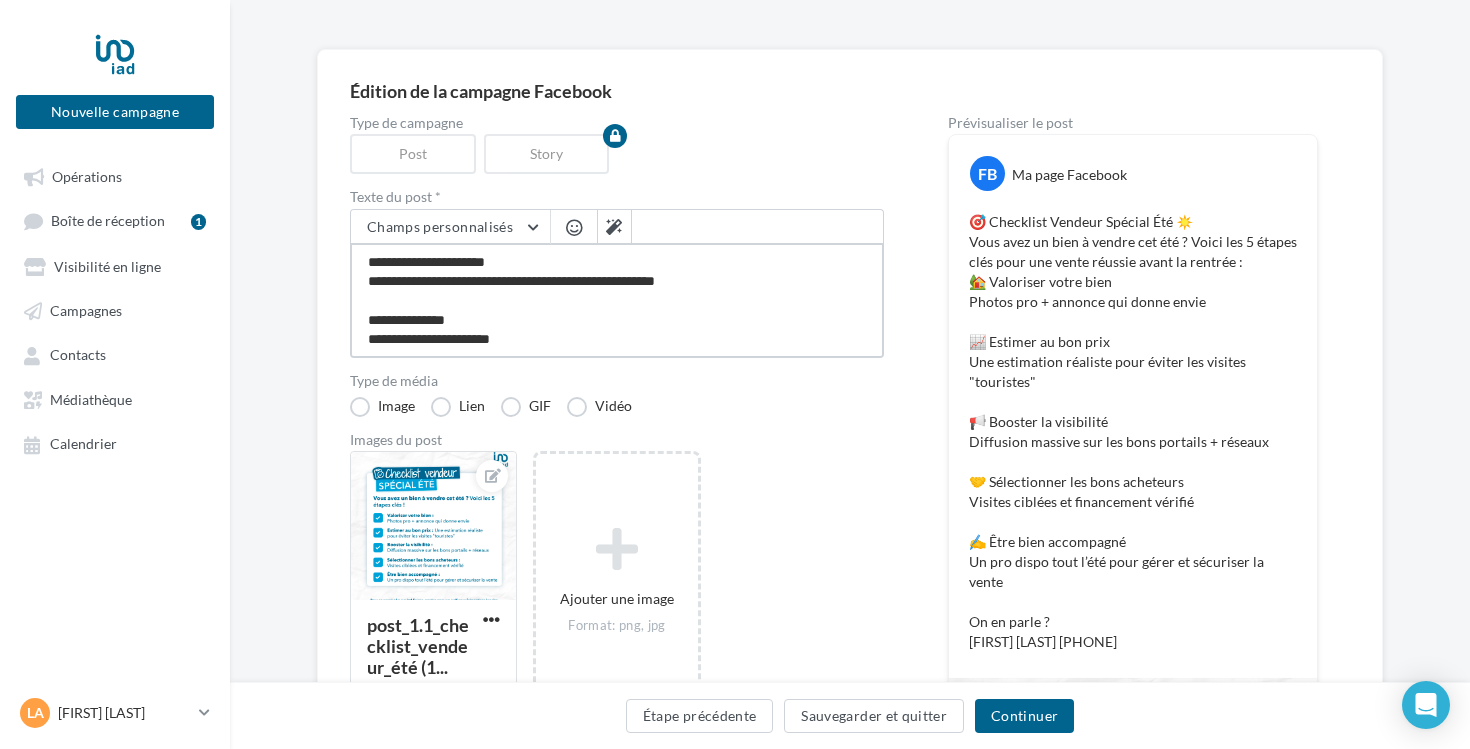 type on "**********" 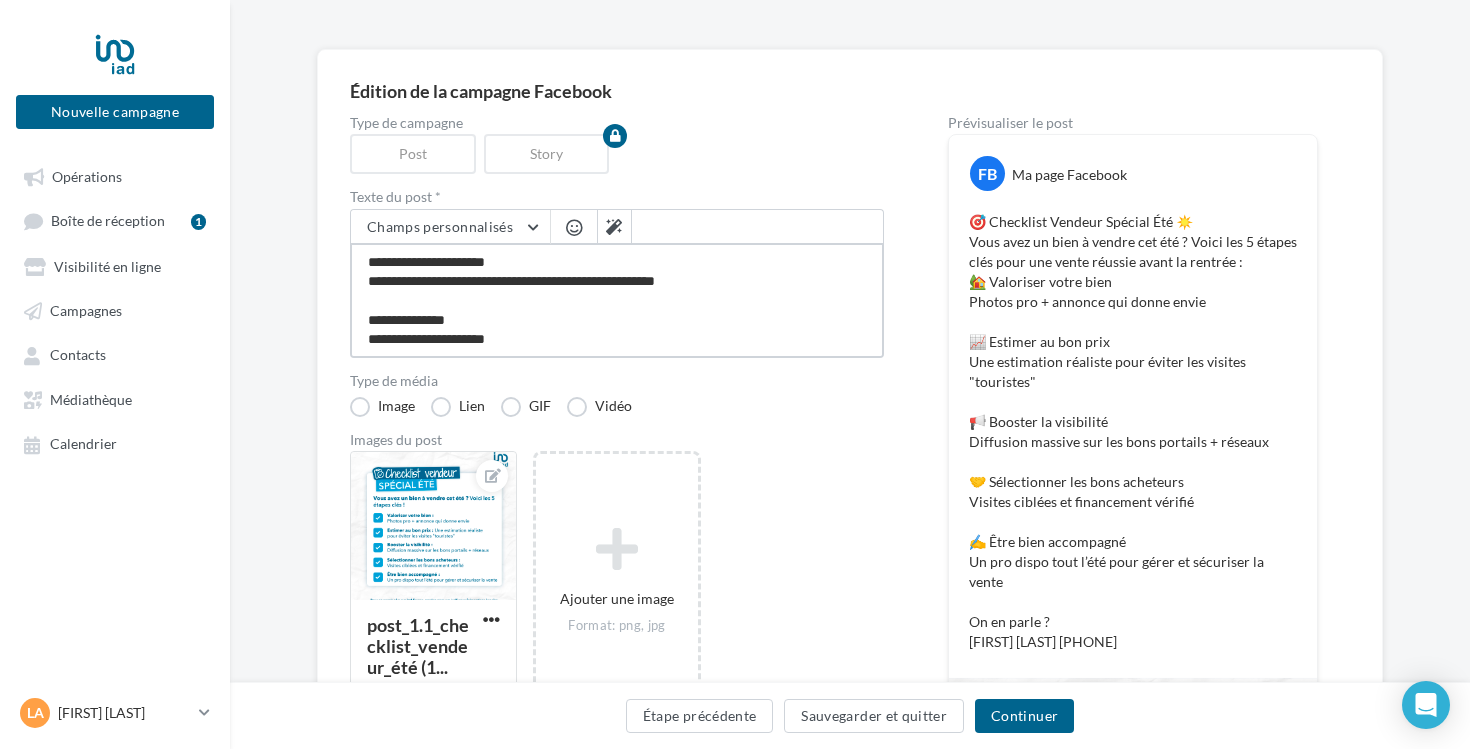 type on "**********" 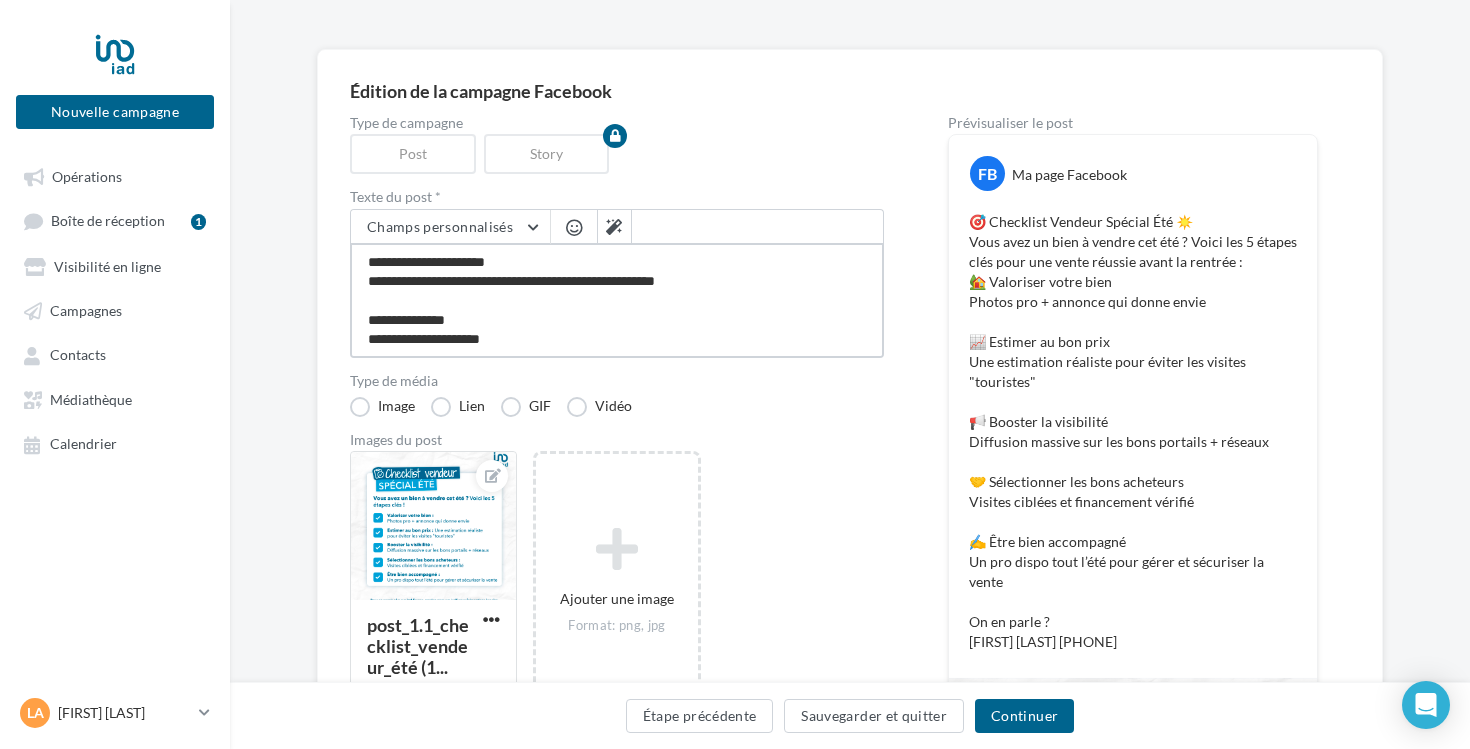 type on "**********" 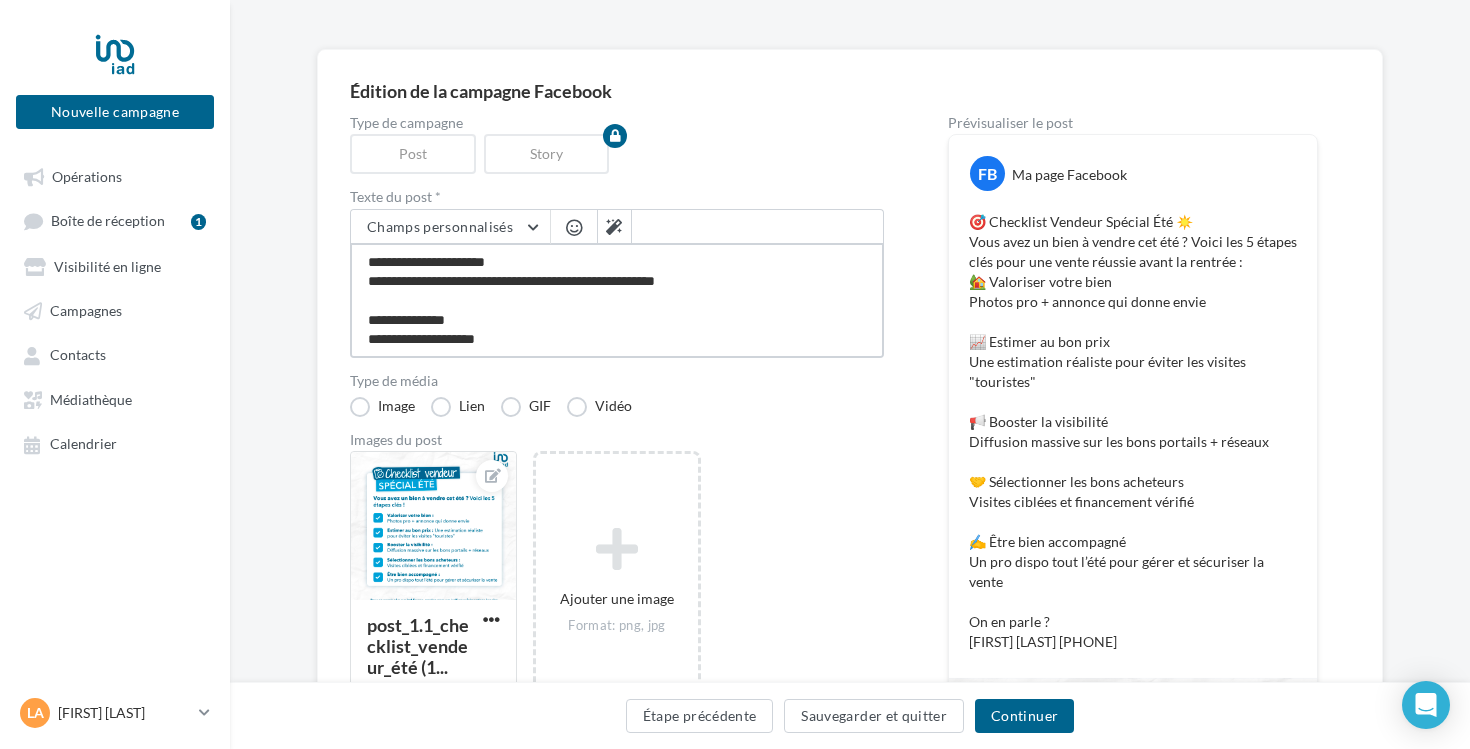 type on "**********" 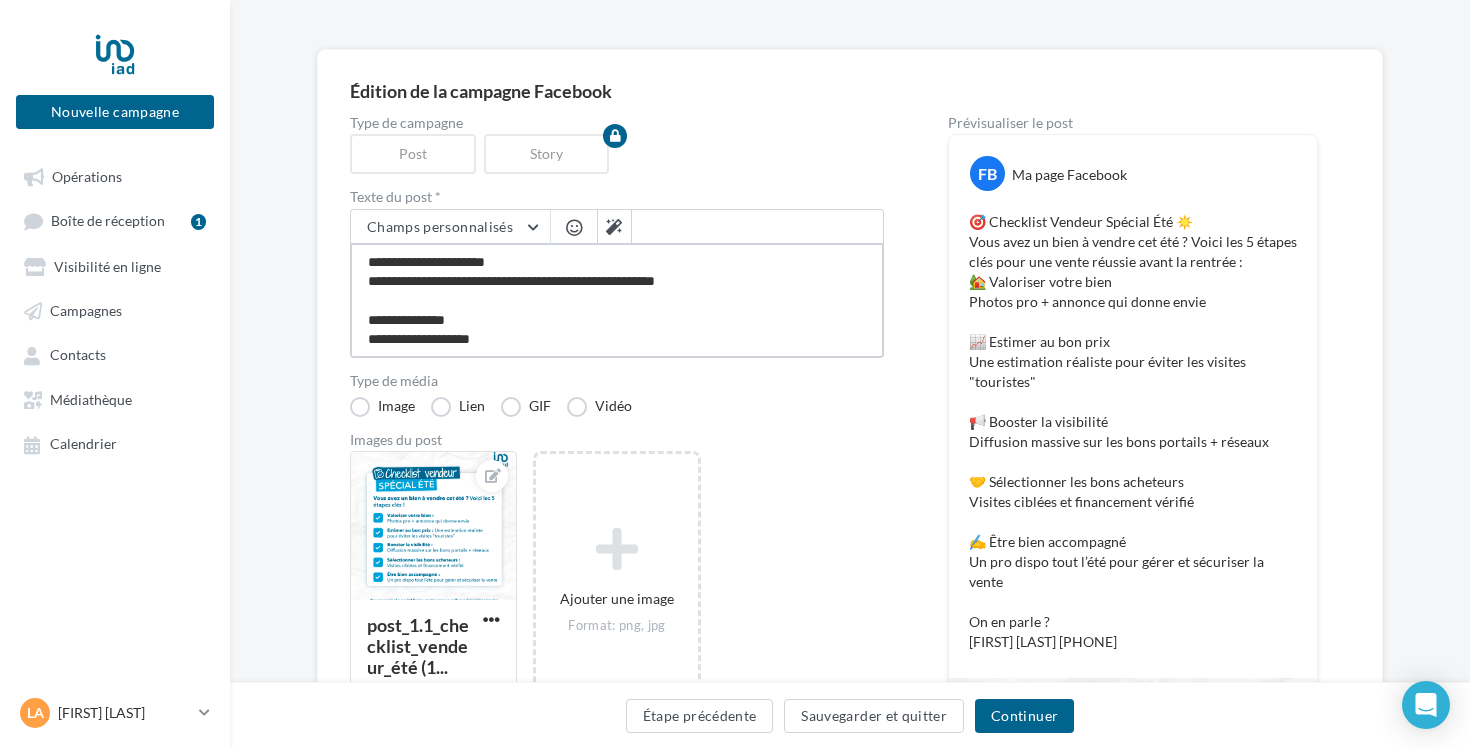 type on "**********" 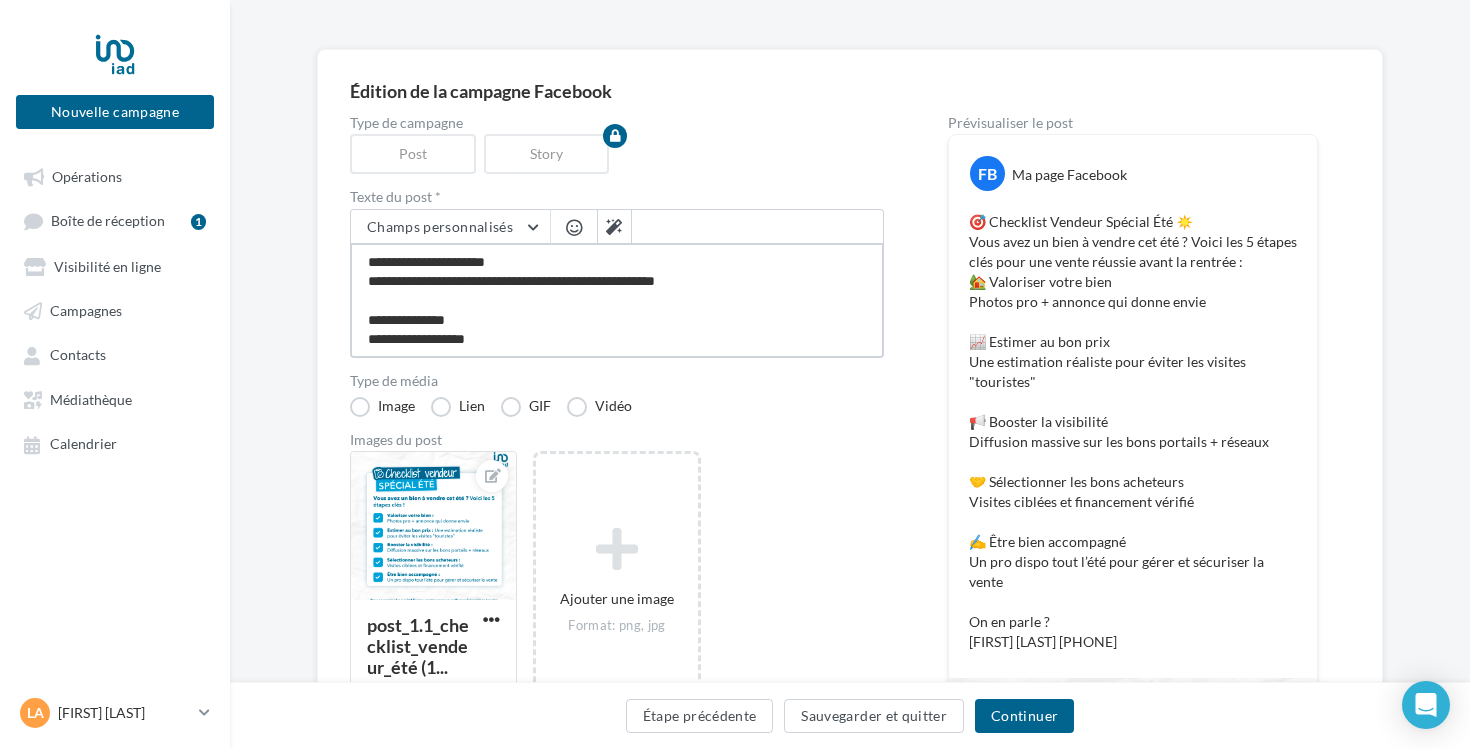 type on "**********" 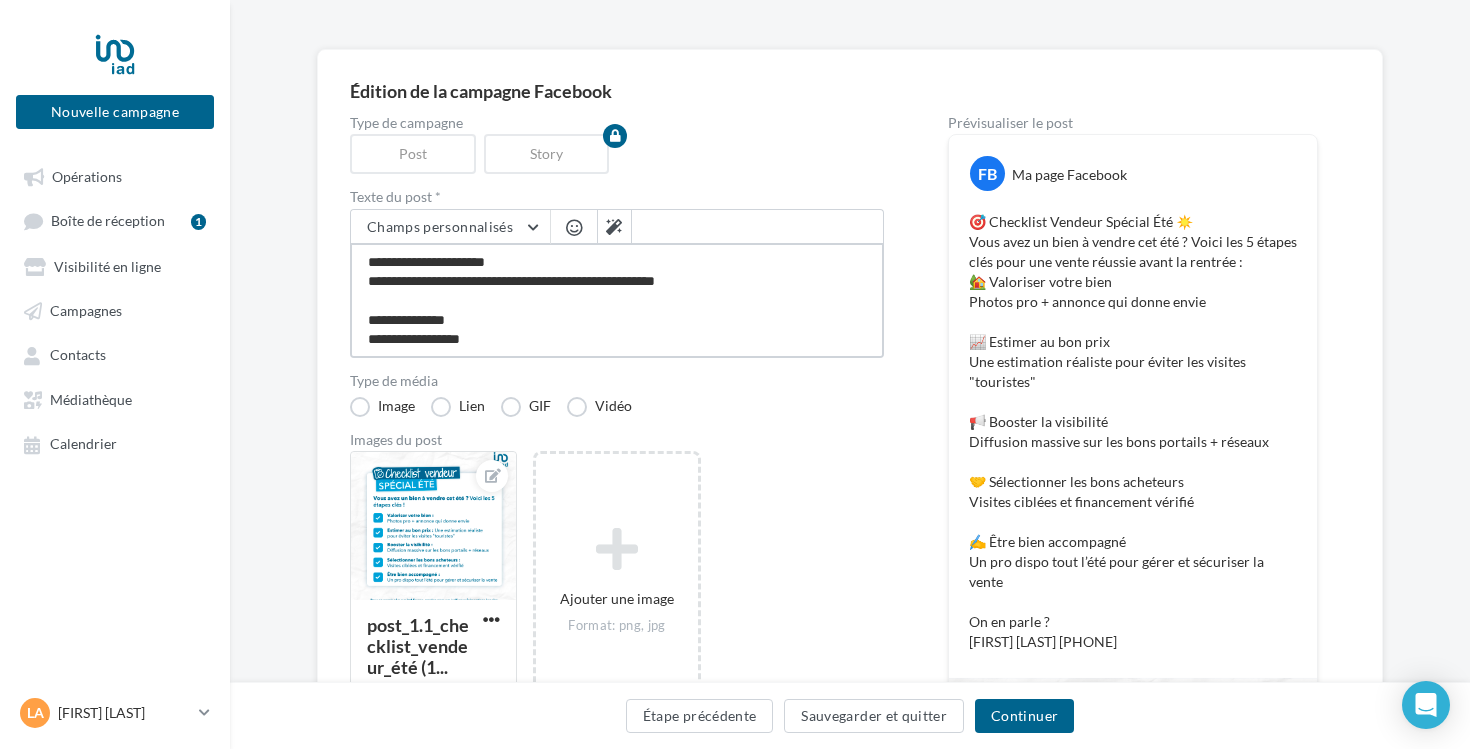 type on "**********" 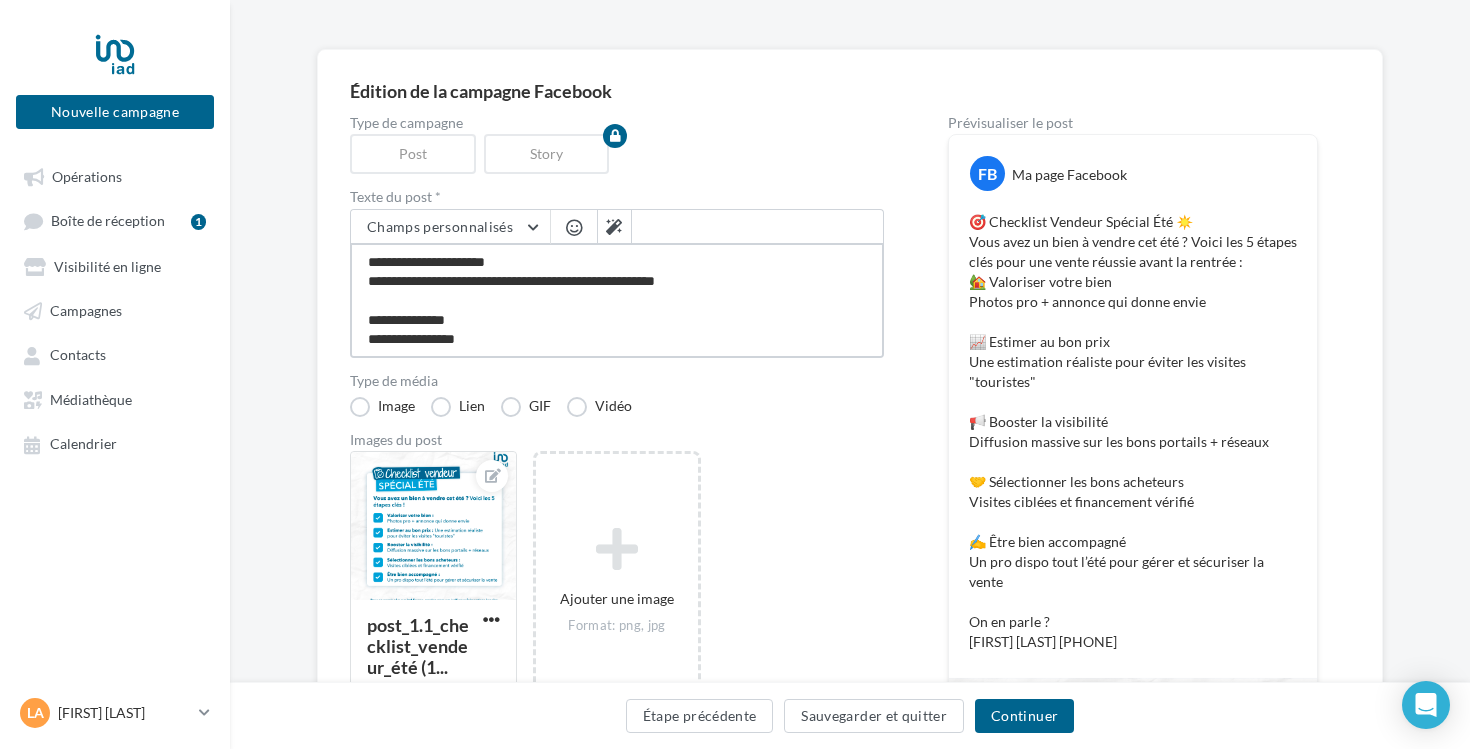 type on "**********" 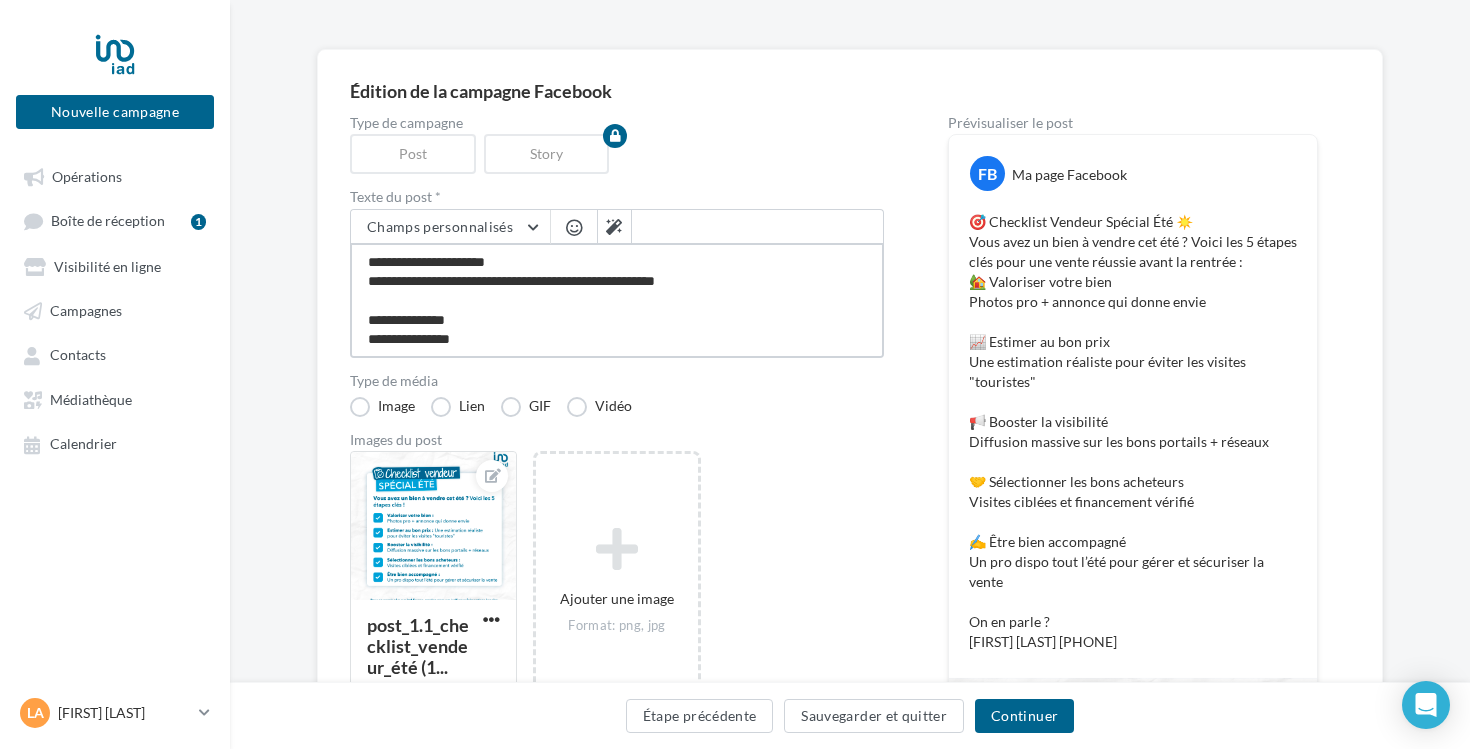 type on "**********" 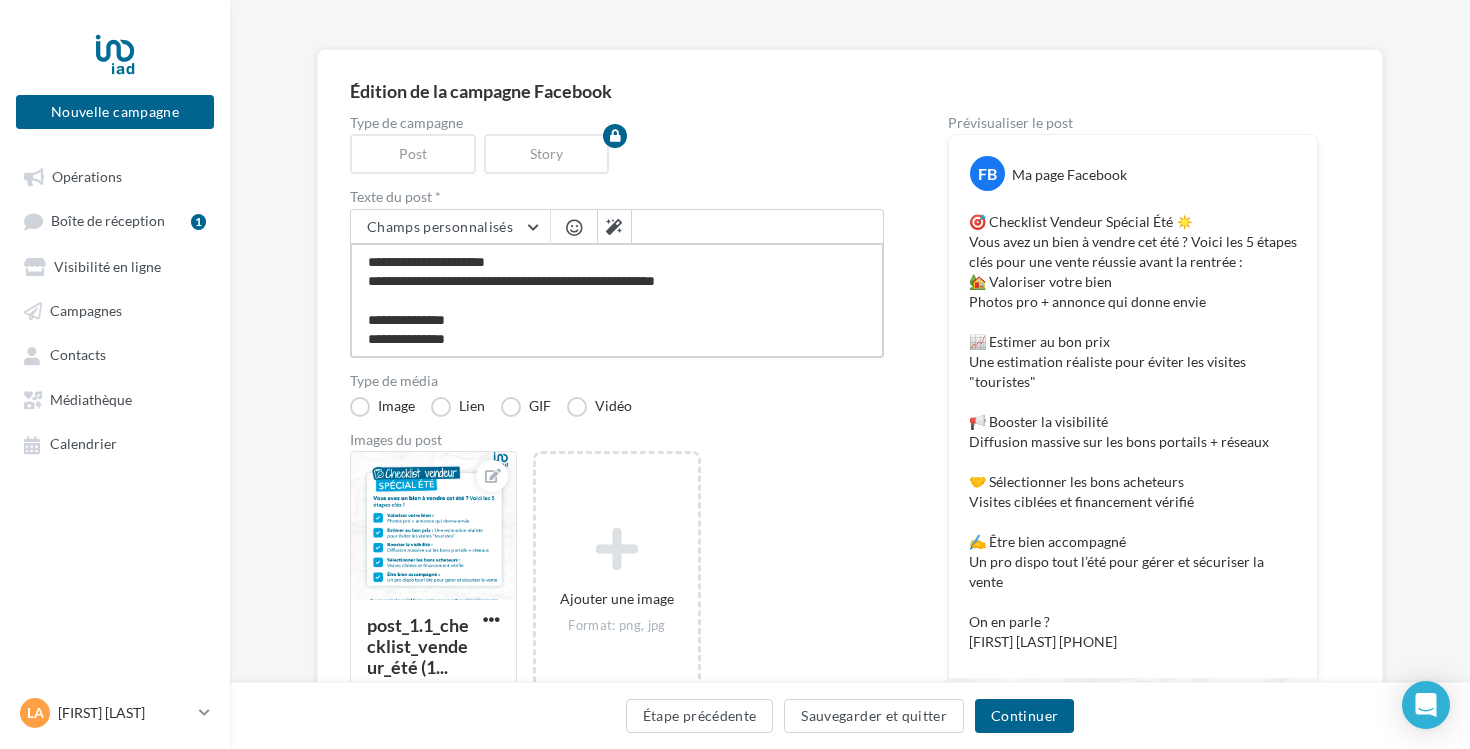 type on "**********" 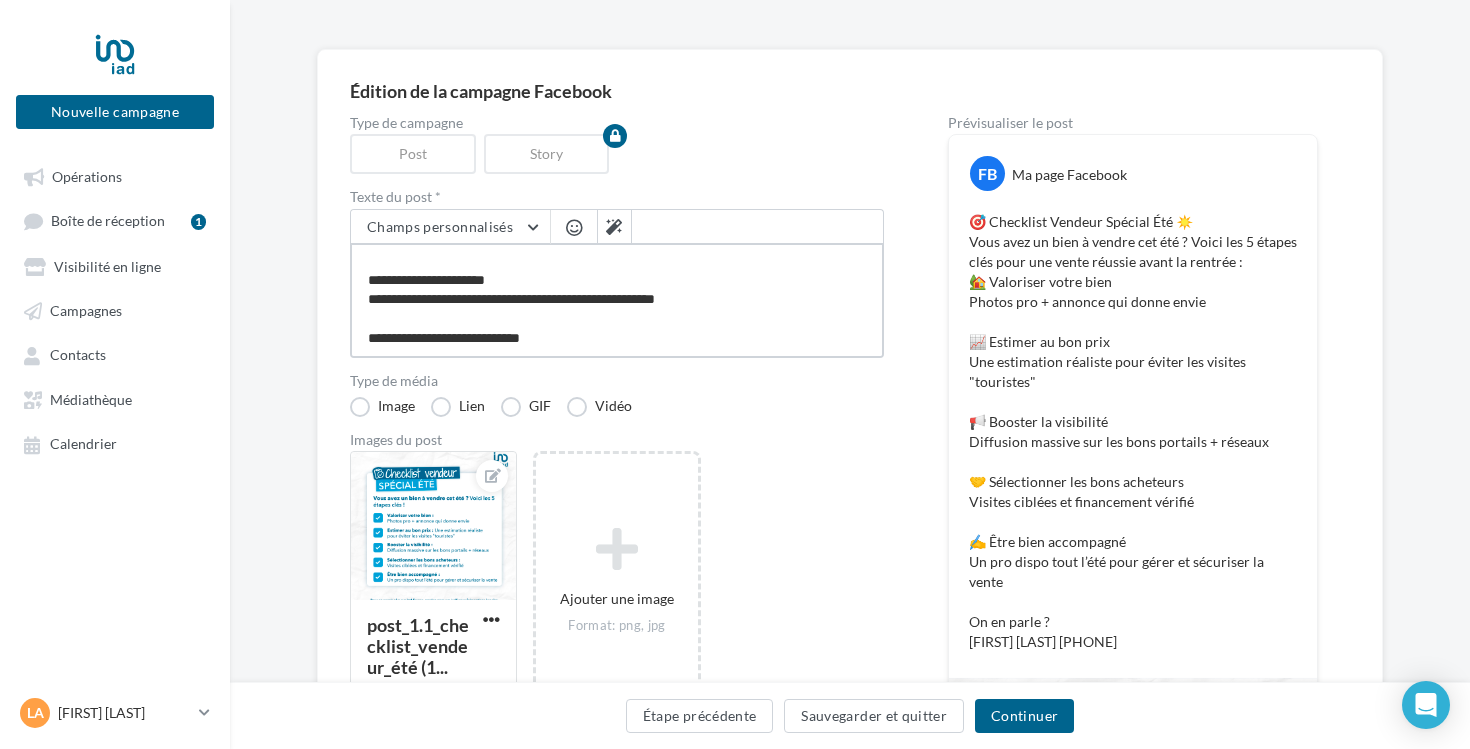 scroll, scrollTop: 348, scrollLeft: 0, axis: vertical 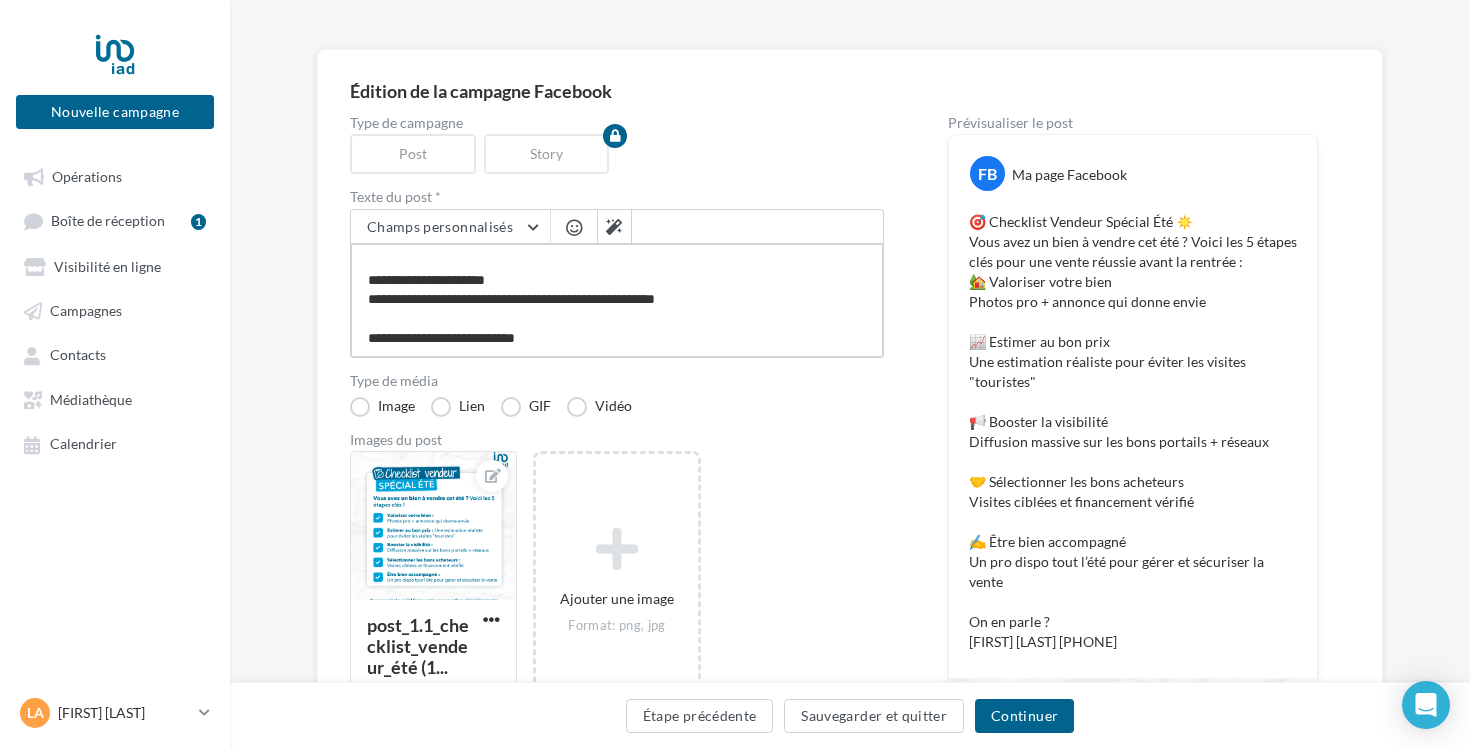 type on "**********" 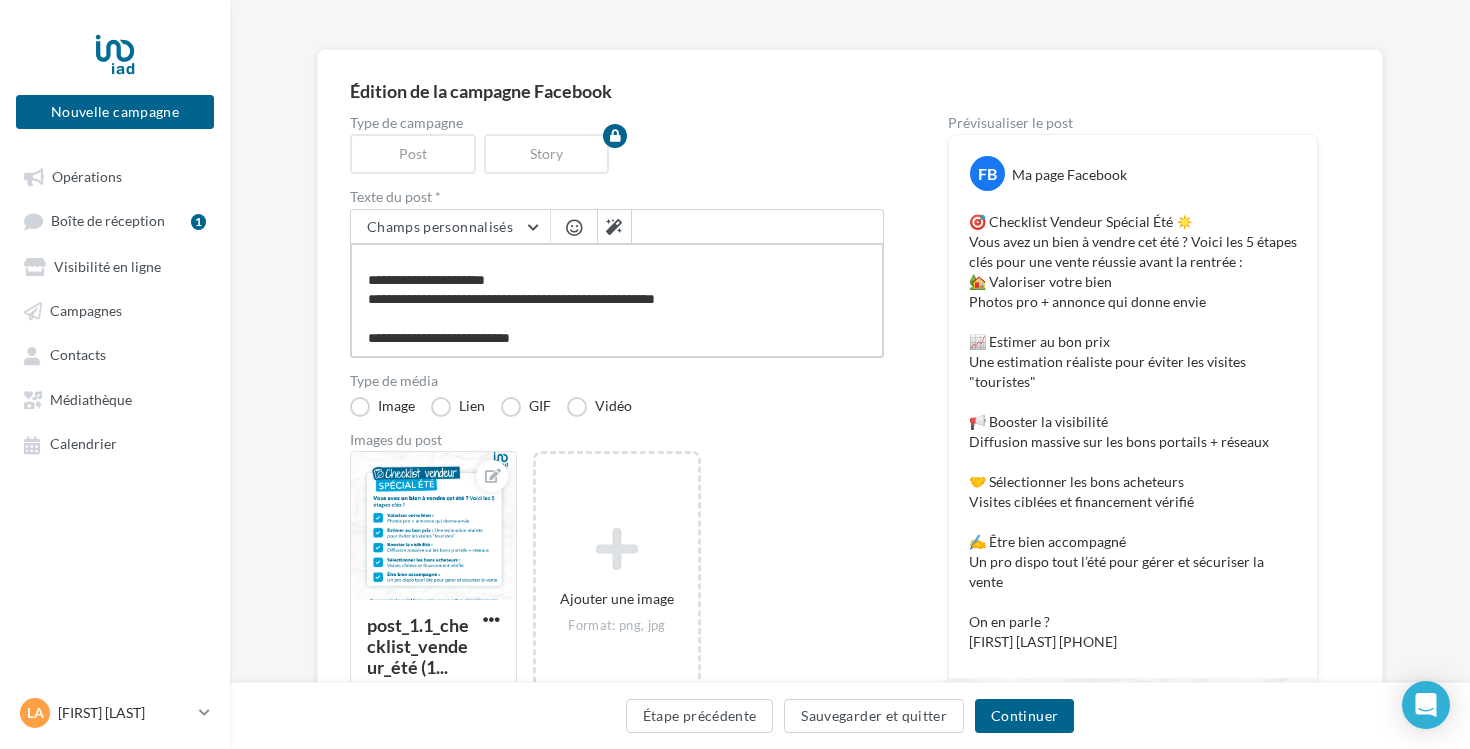type on "**********" 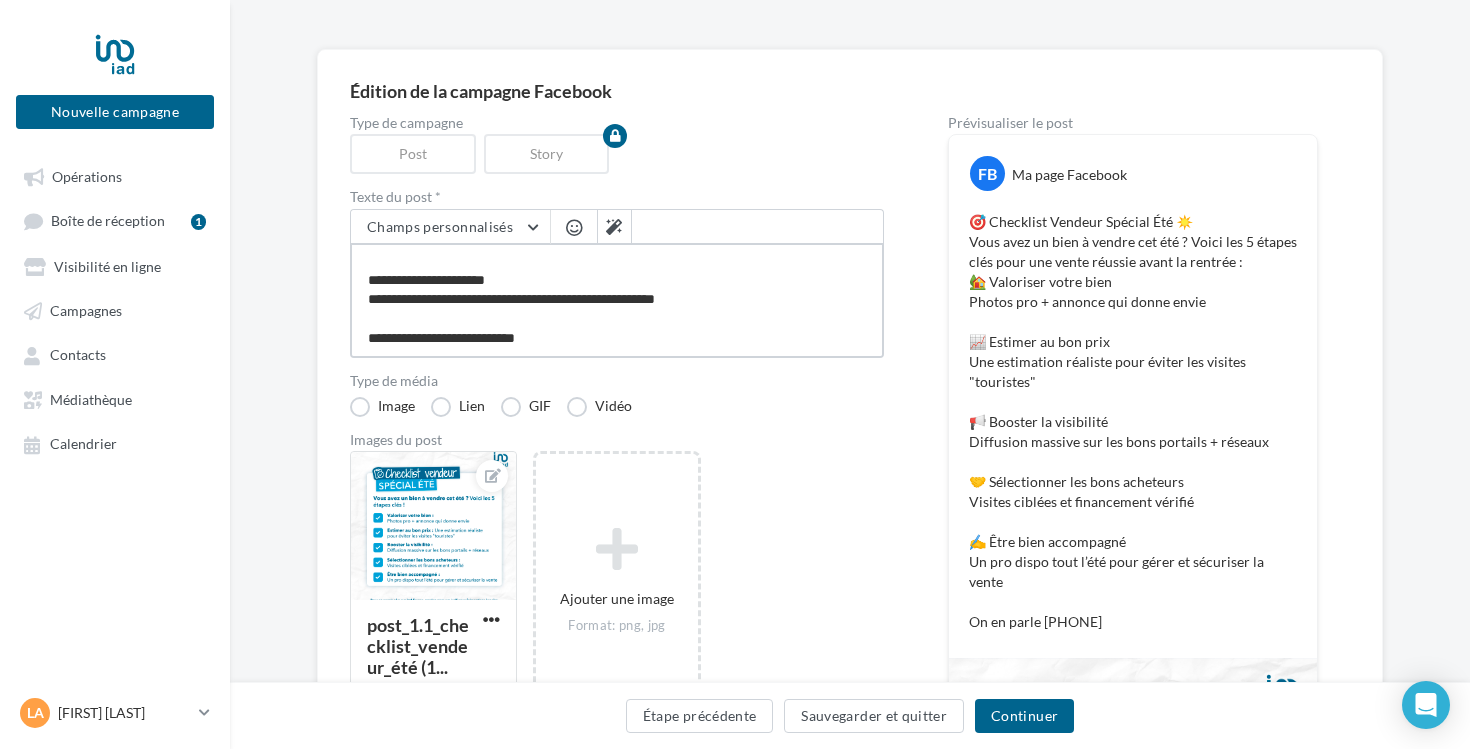 type on "**********" 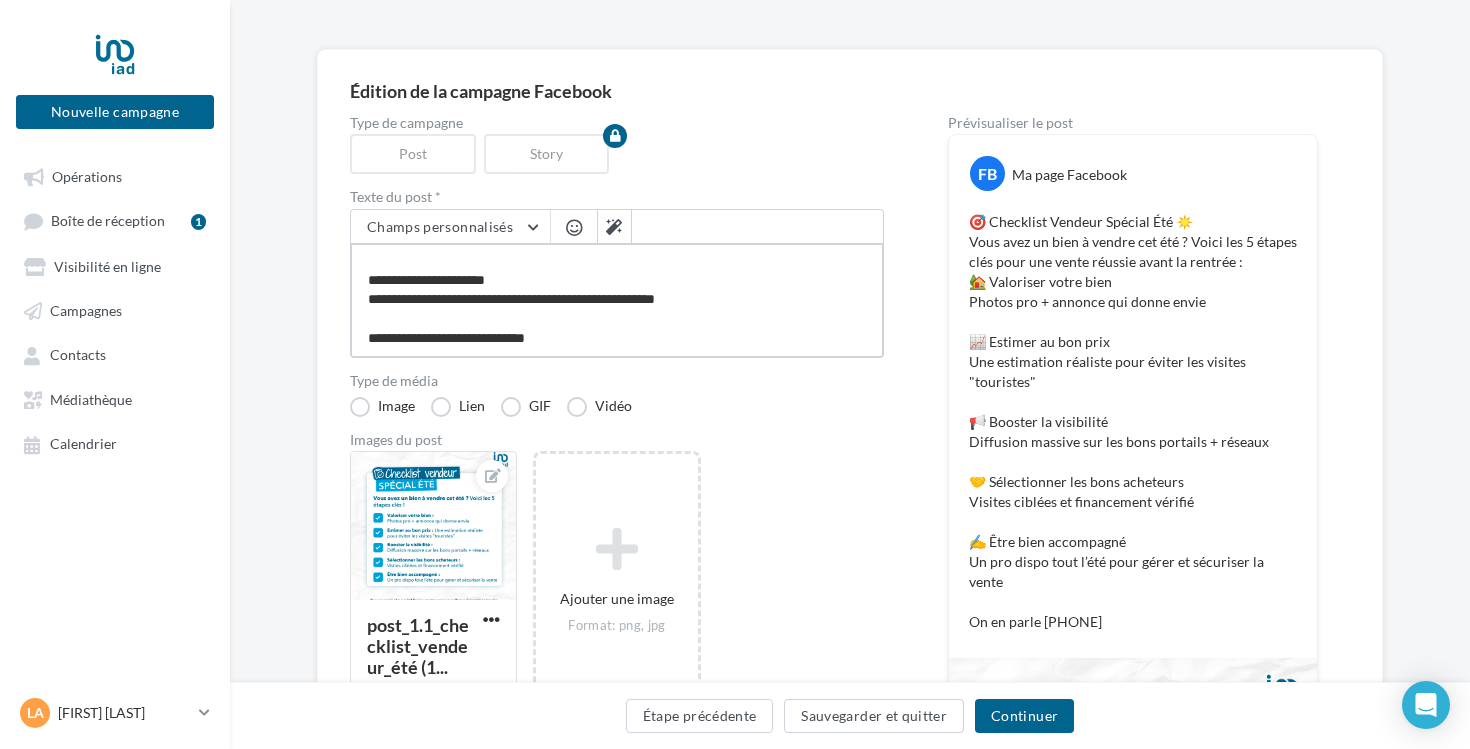 type on "**********" 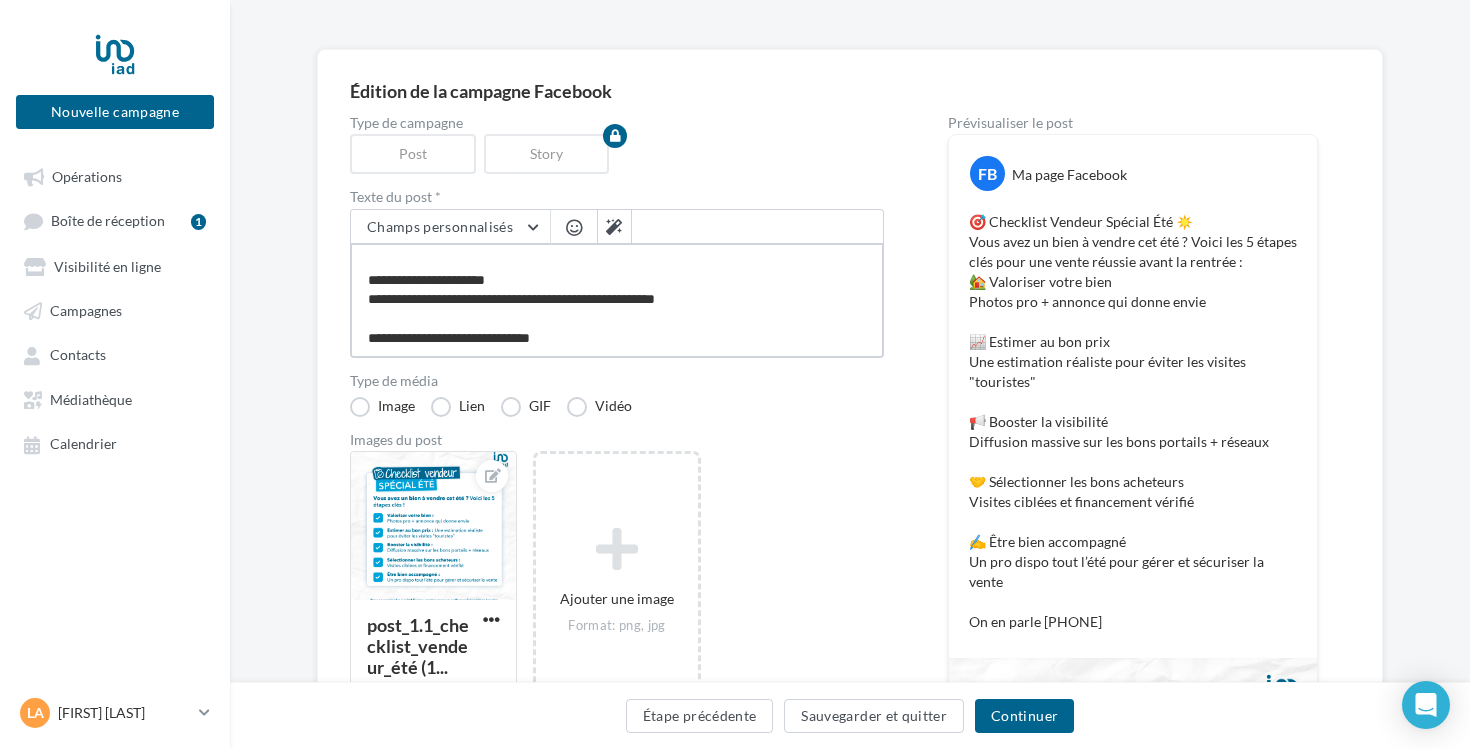 click on "**********" at bounding box center [617, 300] 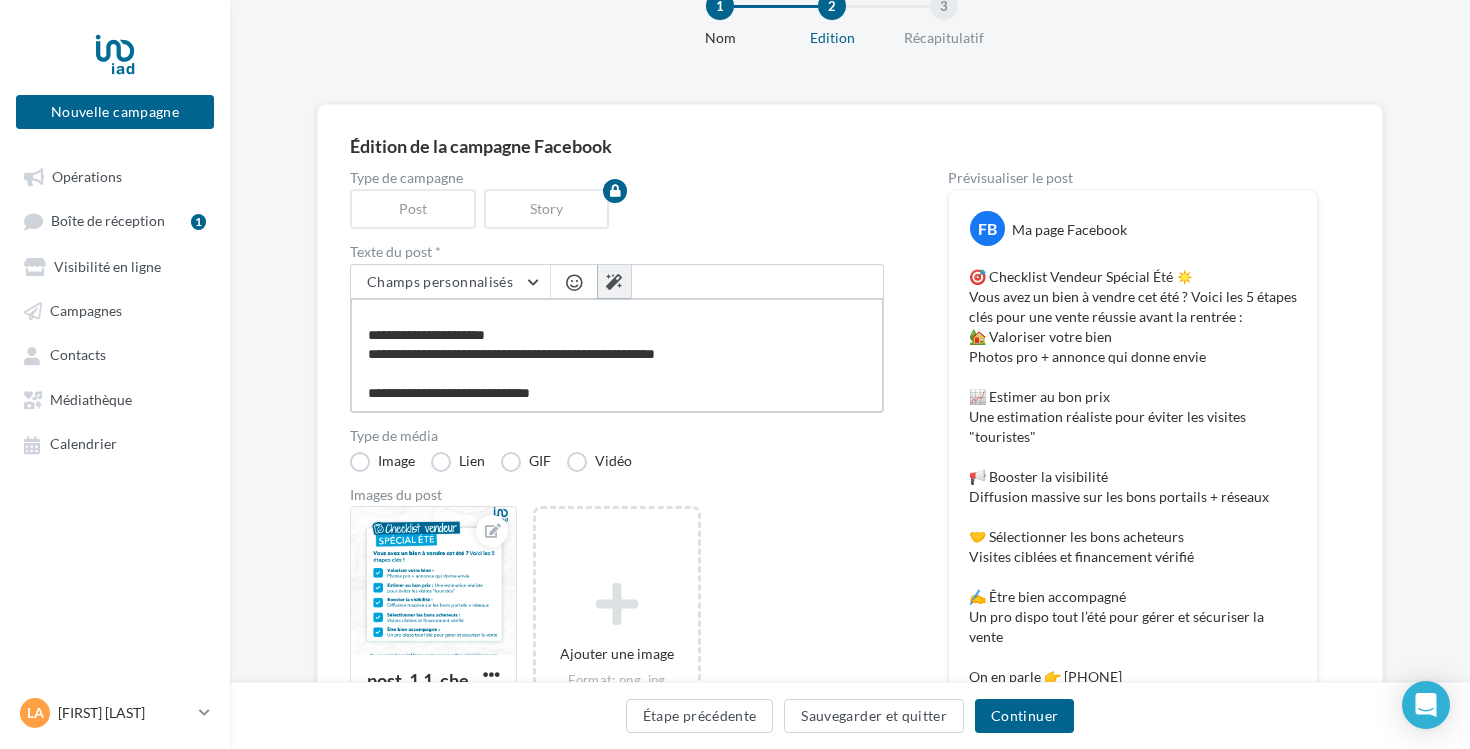 scroll, scrollTop: 65, scrollLeft: 0, axis: vertical 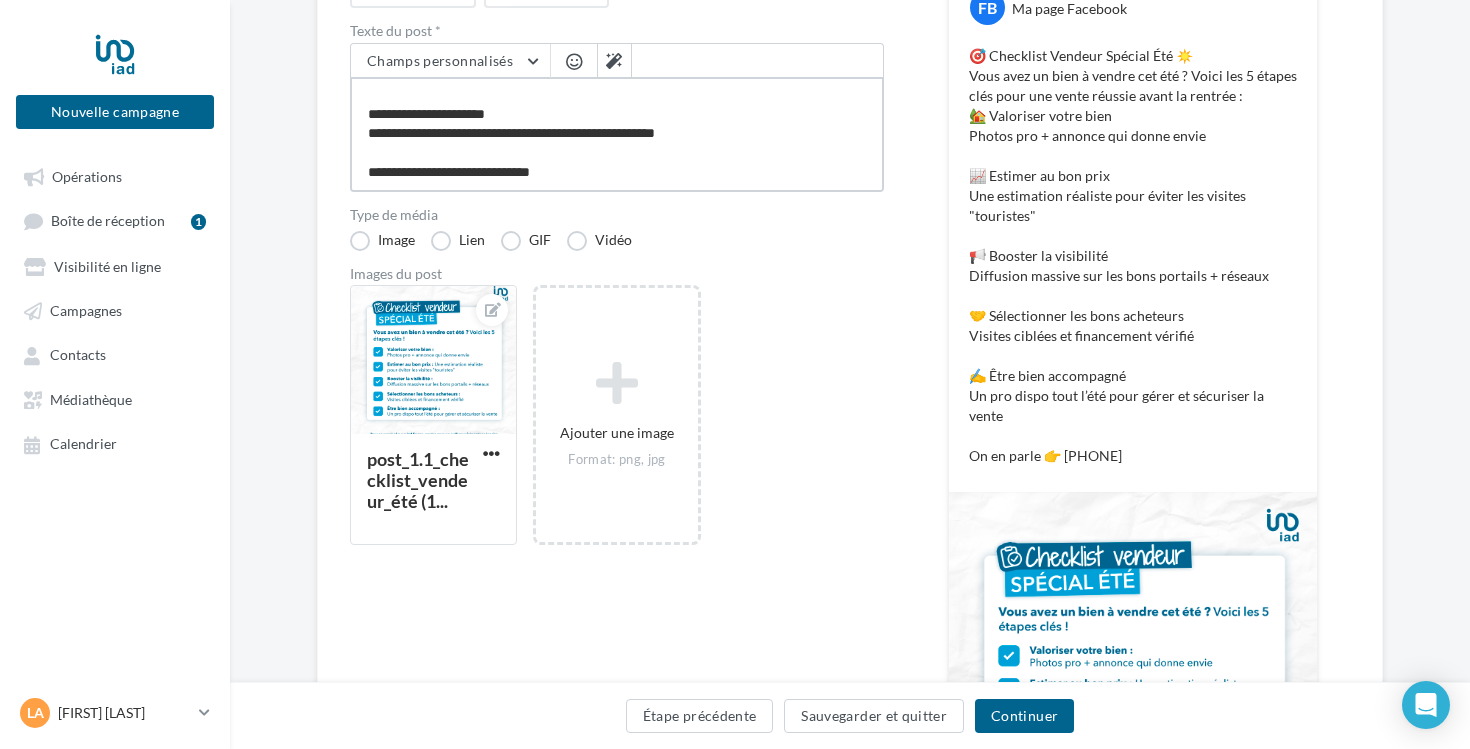 type on "**********" 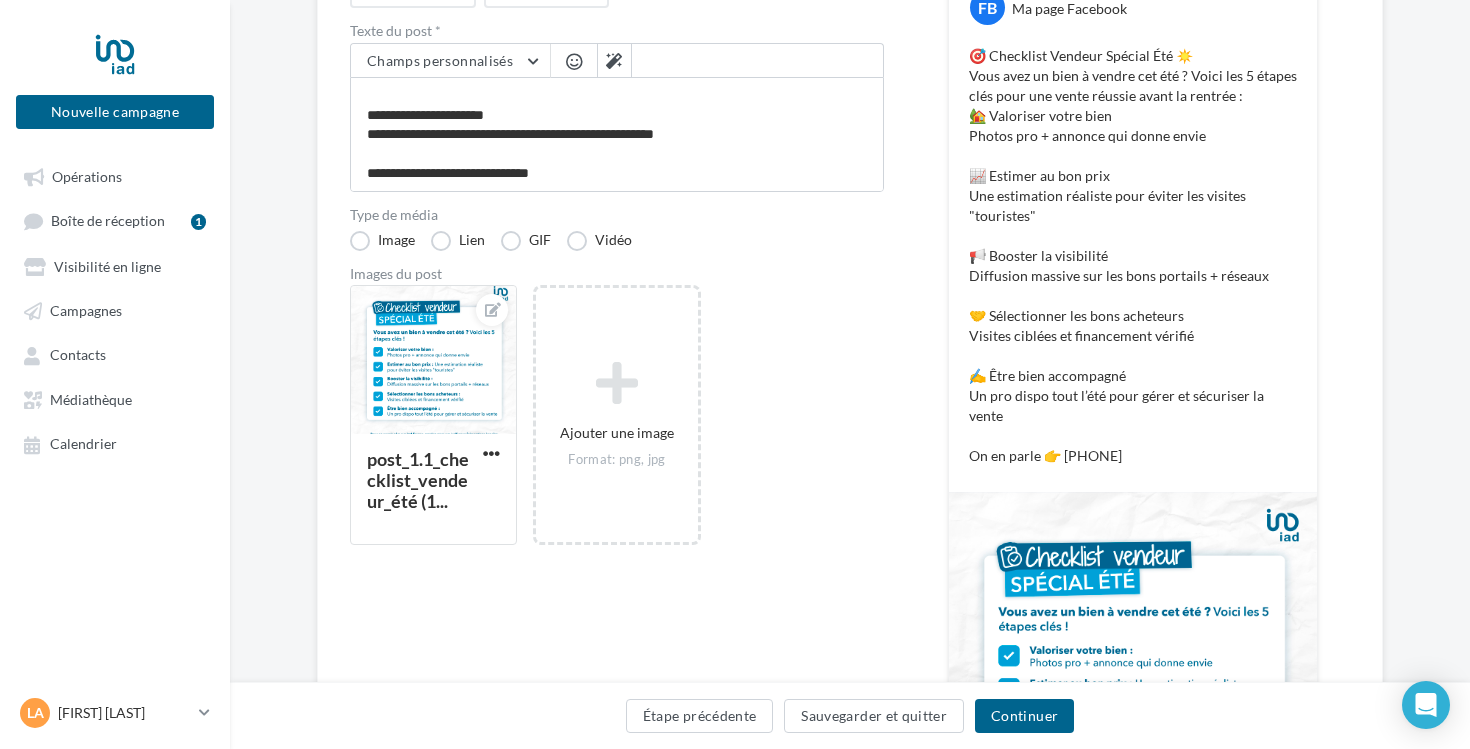 click on "Type de campagne
Post
Story
Texte du post
*       Champs personnalisés         Lien de sollicitation d'avis Google     Nom de l'entreprise     Site internet du conseiller     Ligne d'adresse 1     Ligne d'adresse 1     Ligne d'adresse 2     Ville     Adresse e-mail du conseiller     Prénom du conseiller     Nom du conseiller     Numéro de mobile du conseiller     propertips     Référence du conseiller     Code postal                                          Type de média
Image   Lien   GIF   Vidéo
Images du post
post_1.1_checklist_vendeur_été (1...                              Ajouter une image     Format: png, jpg" at bounding box center (617, 426) 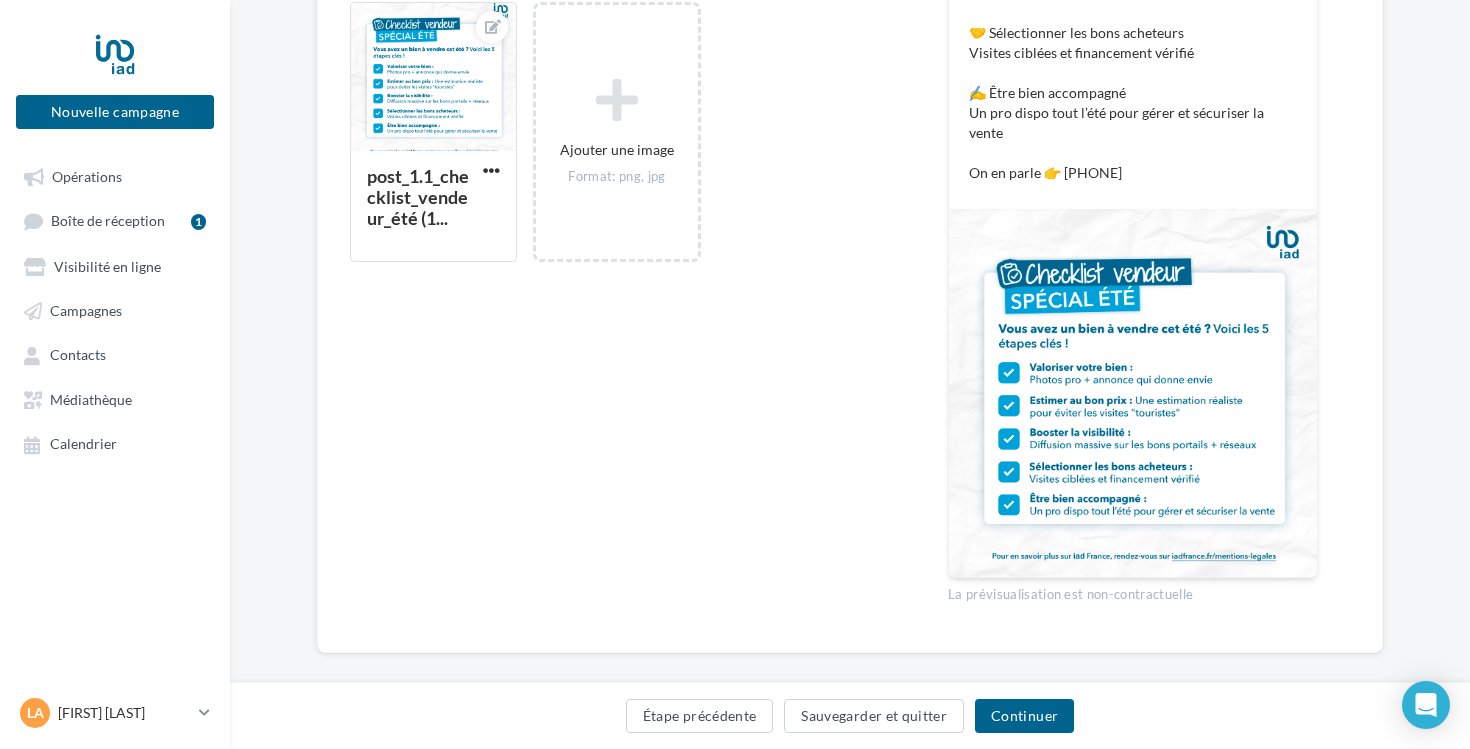 scroll, scrollTop: 570, scrollLeft: 0, axis: vertical 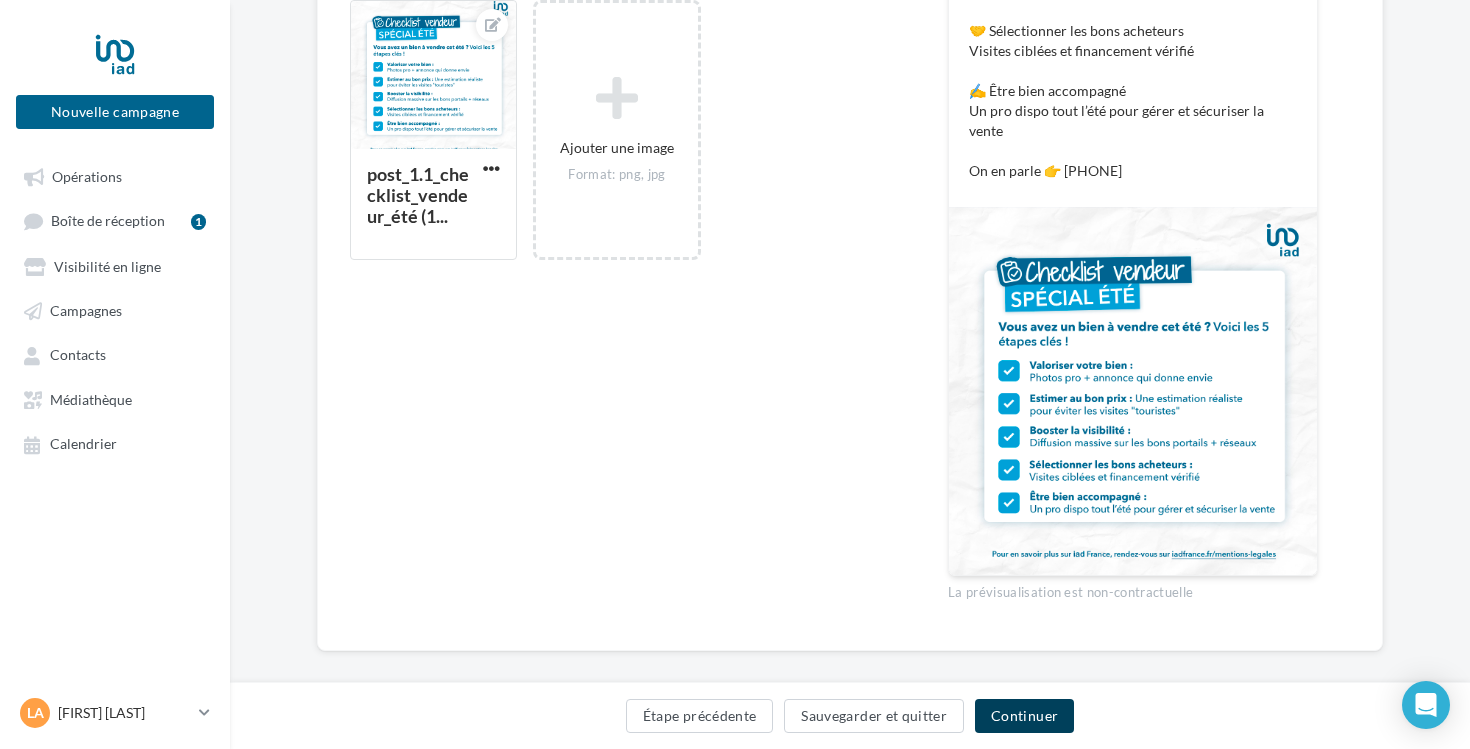 click on "Continuer" at bounding box center (1024, 716) 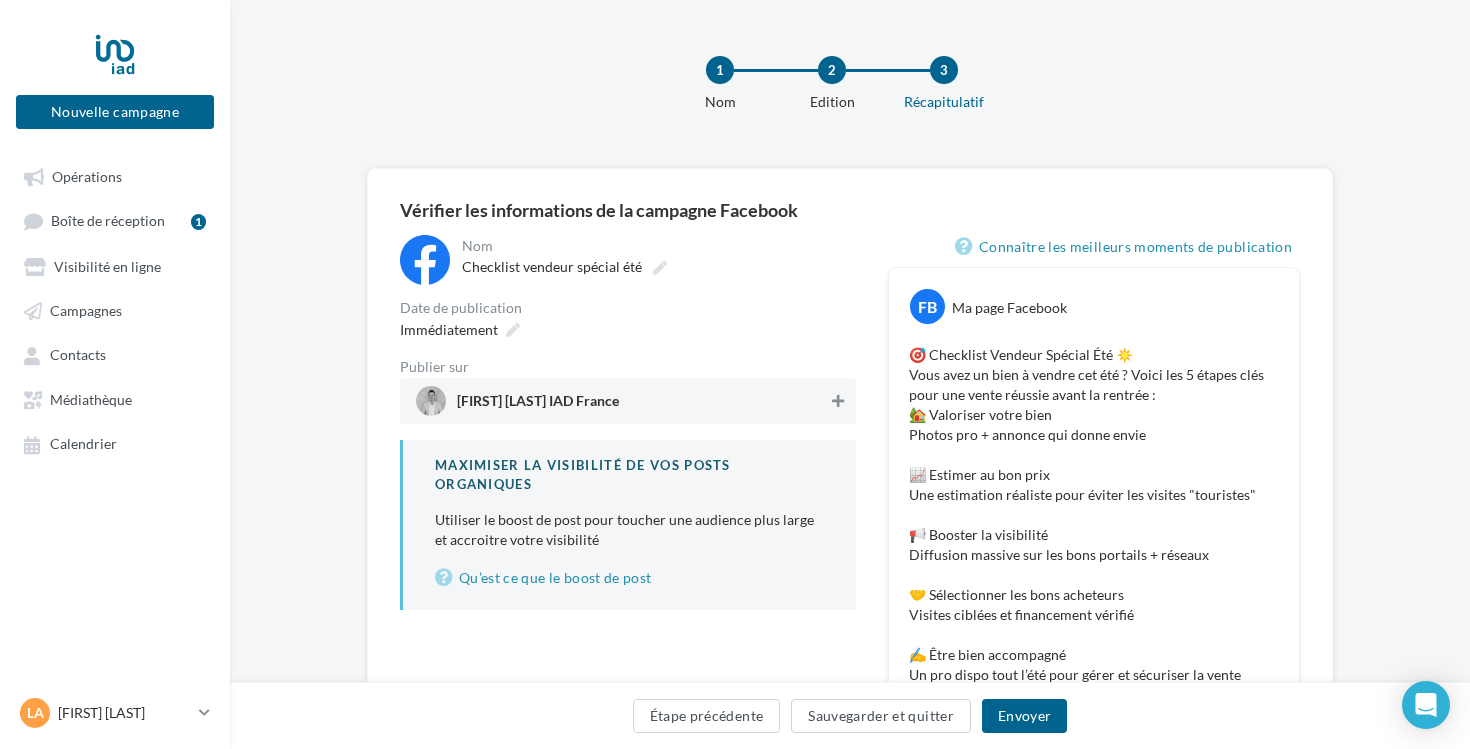 click at bounding box center (838, 401) 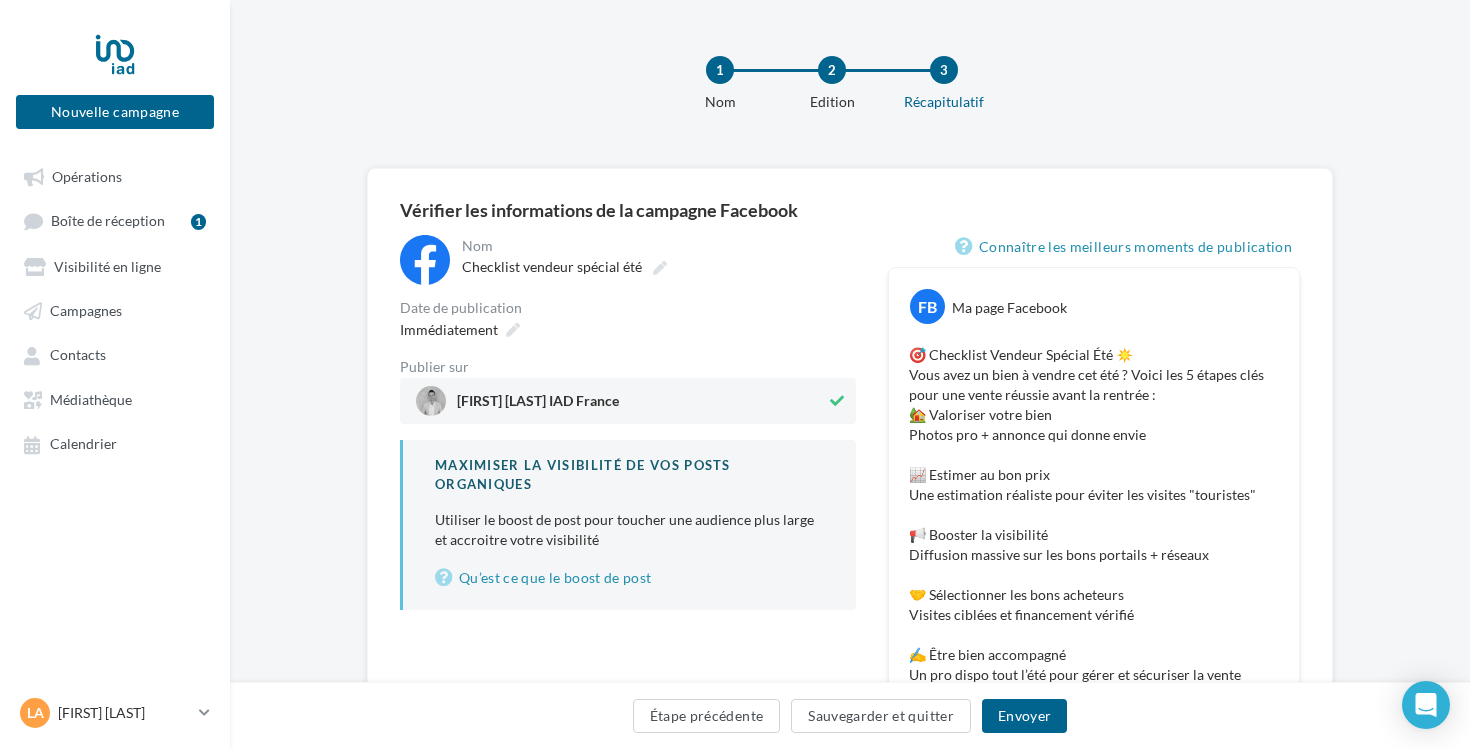click on "Lambert Augis IAD France" at bounding box center [621, 401] 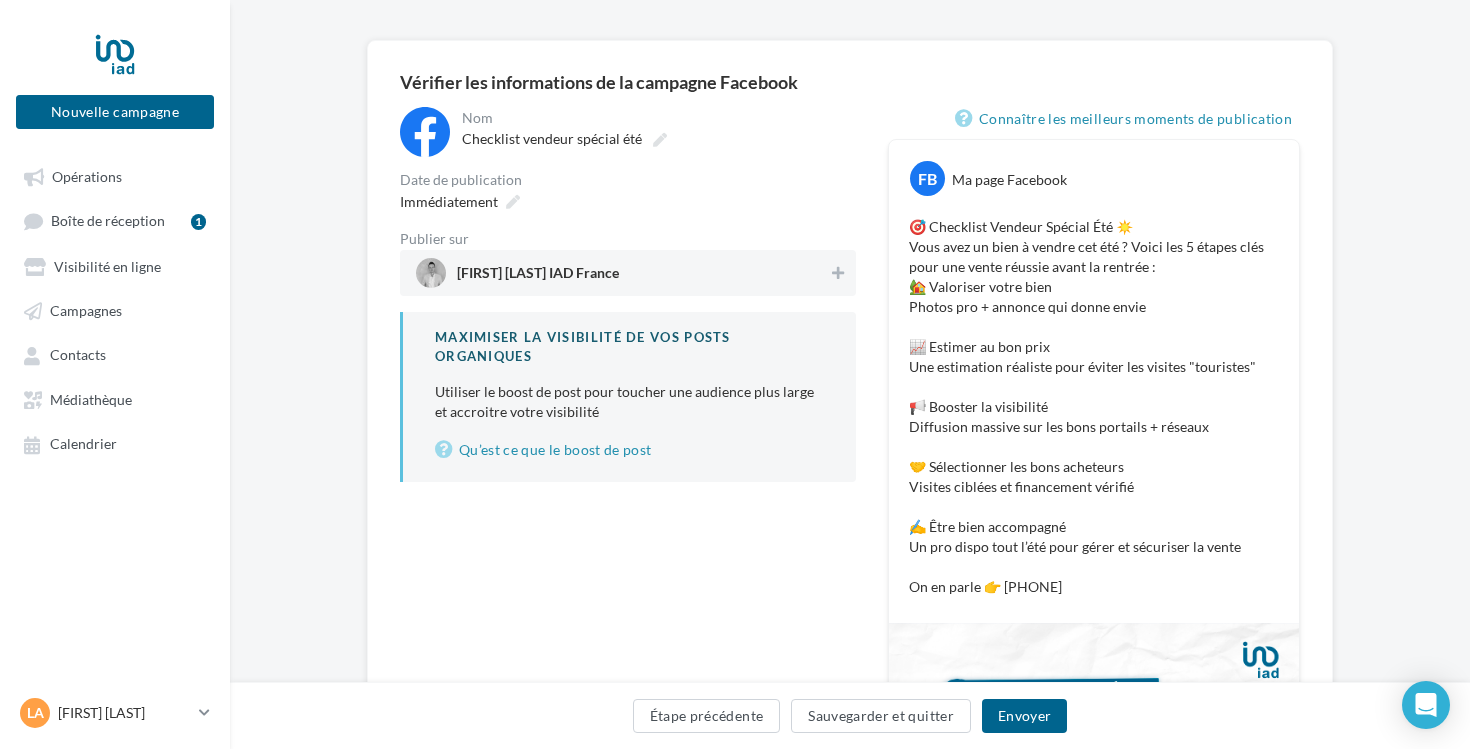 scroll, scrollTop: 144, scrollLeft: 0, axis: vertical 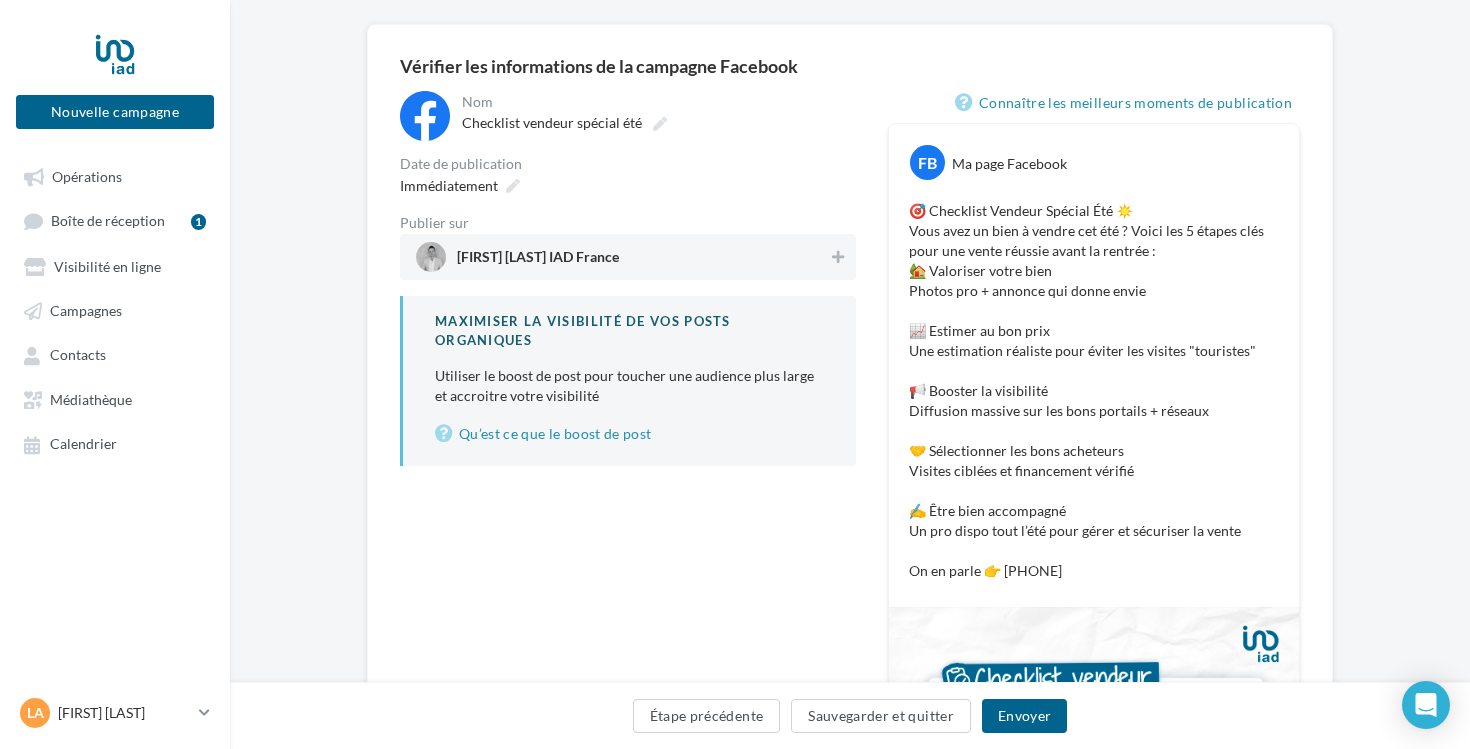 click on "Lambert Augis IAD France" at bounding box center (538, 261) 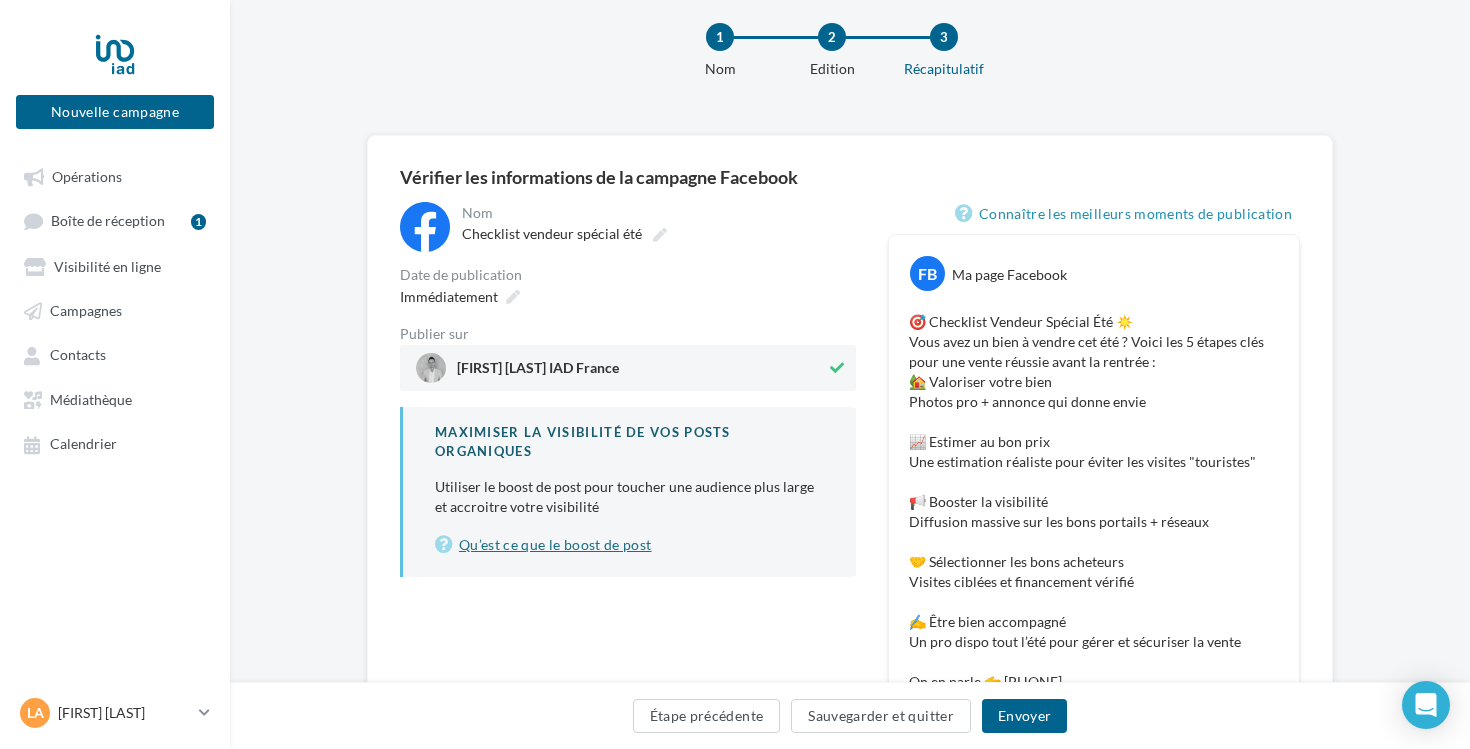 scroll, scrollTop: 0, scrollLeft: 0, axis: both 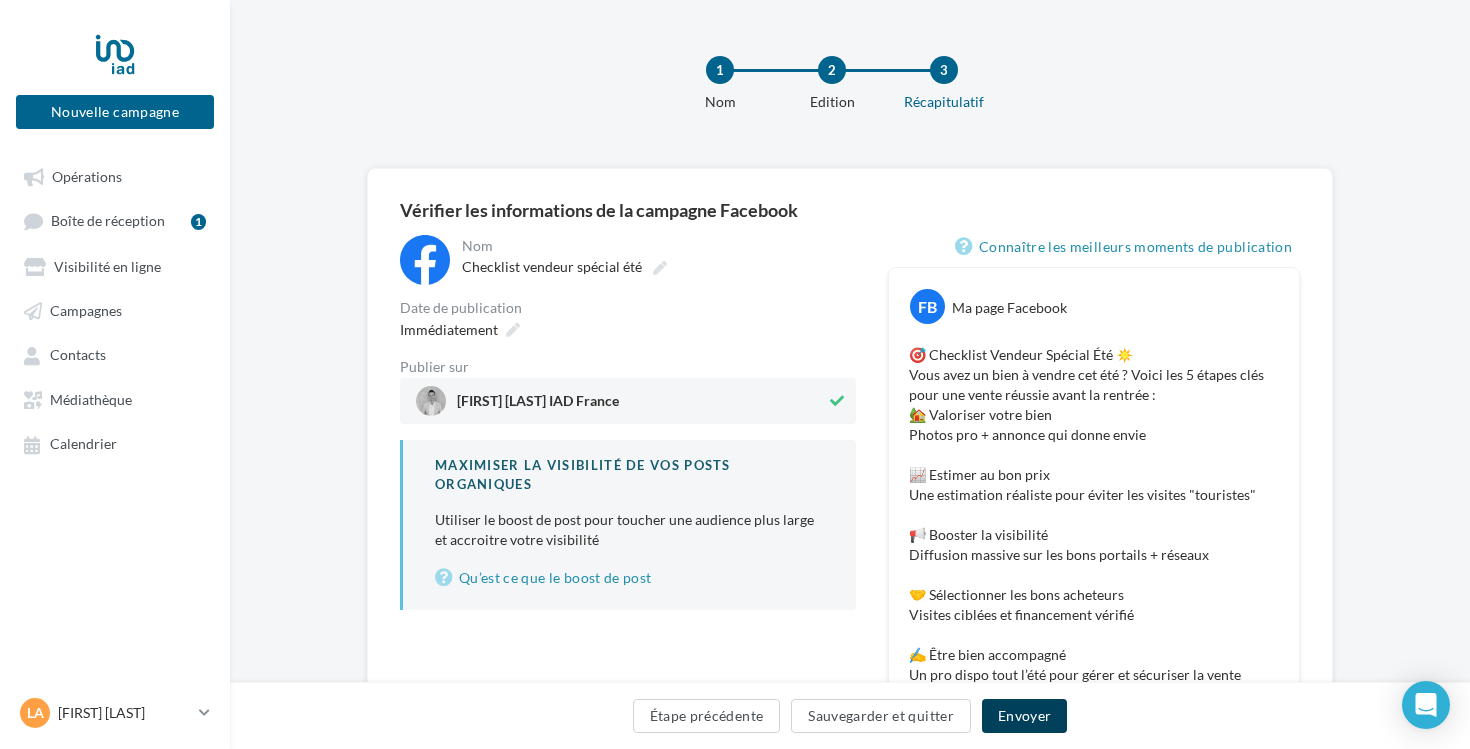 click on "Envoyer" at bounding box center [1024, 716] 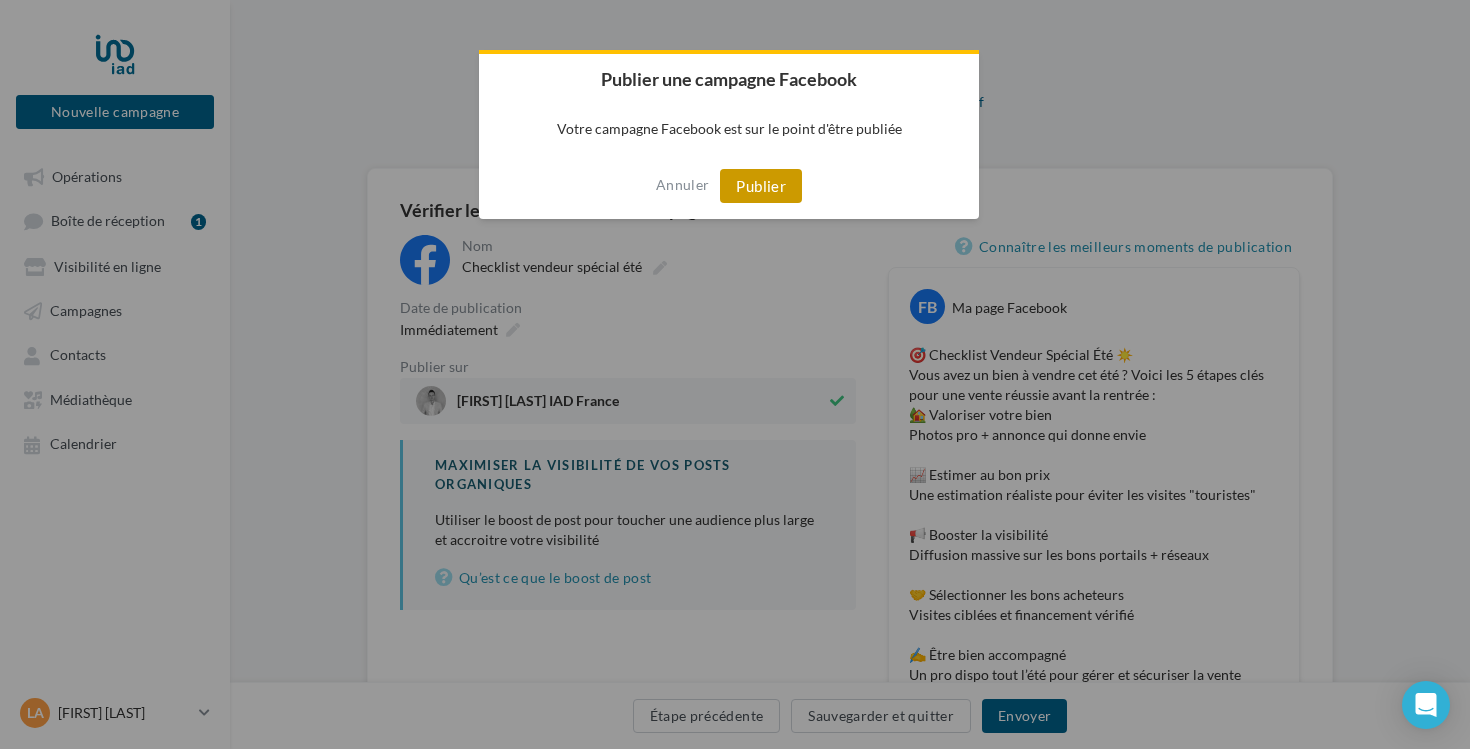 click on "Publier" at bounding box center [761, 186] 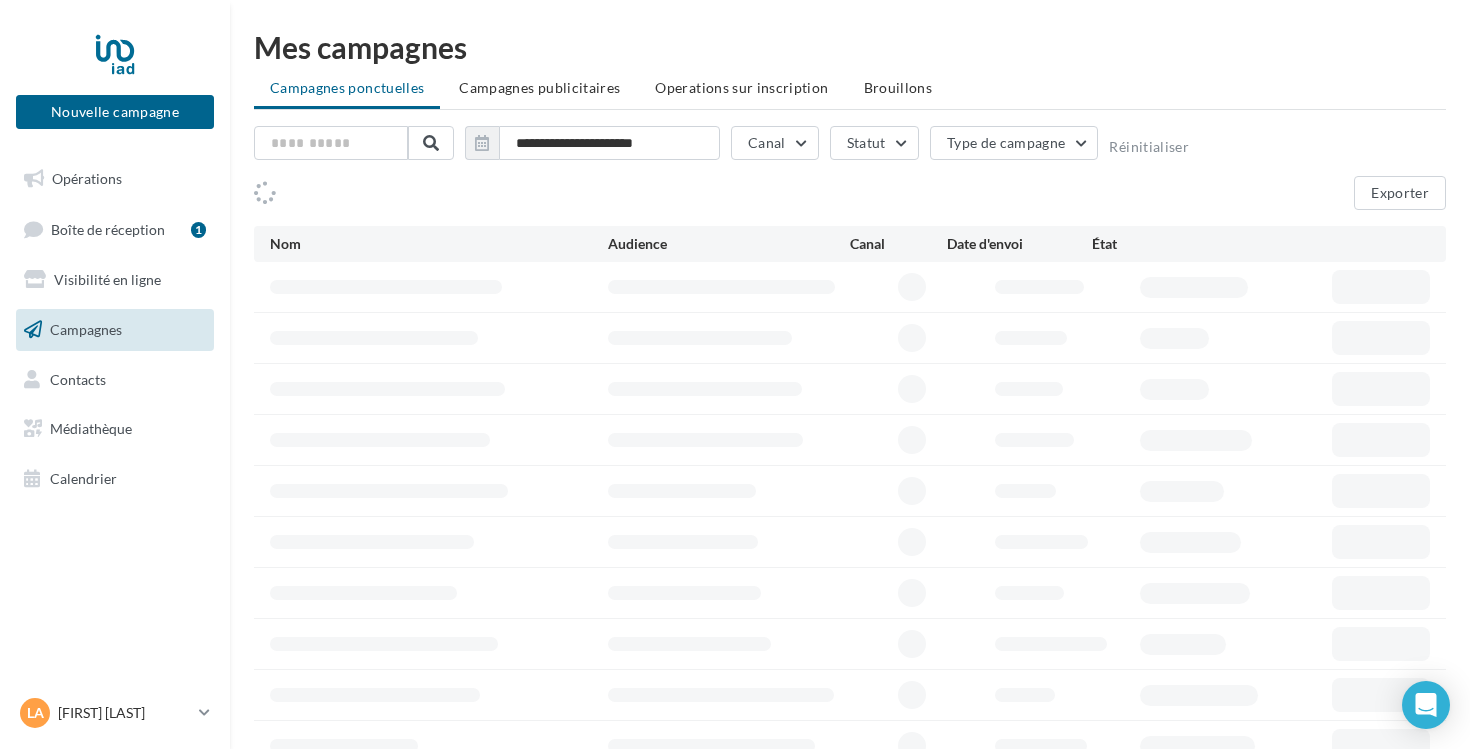 scroll, scrollTop: 0, scrollLeft: 0, axis: both 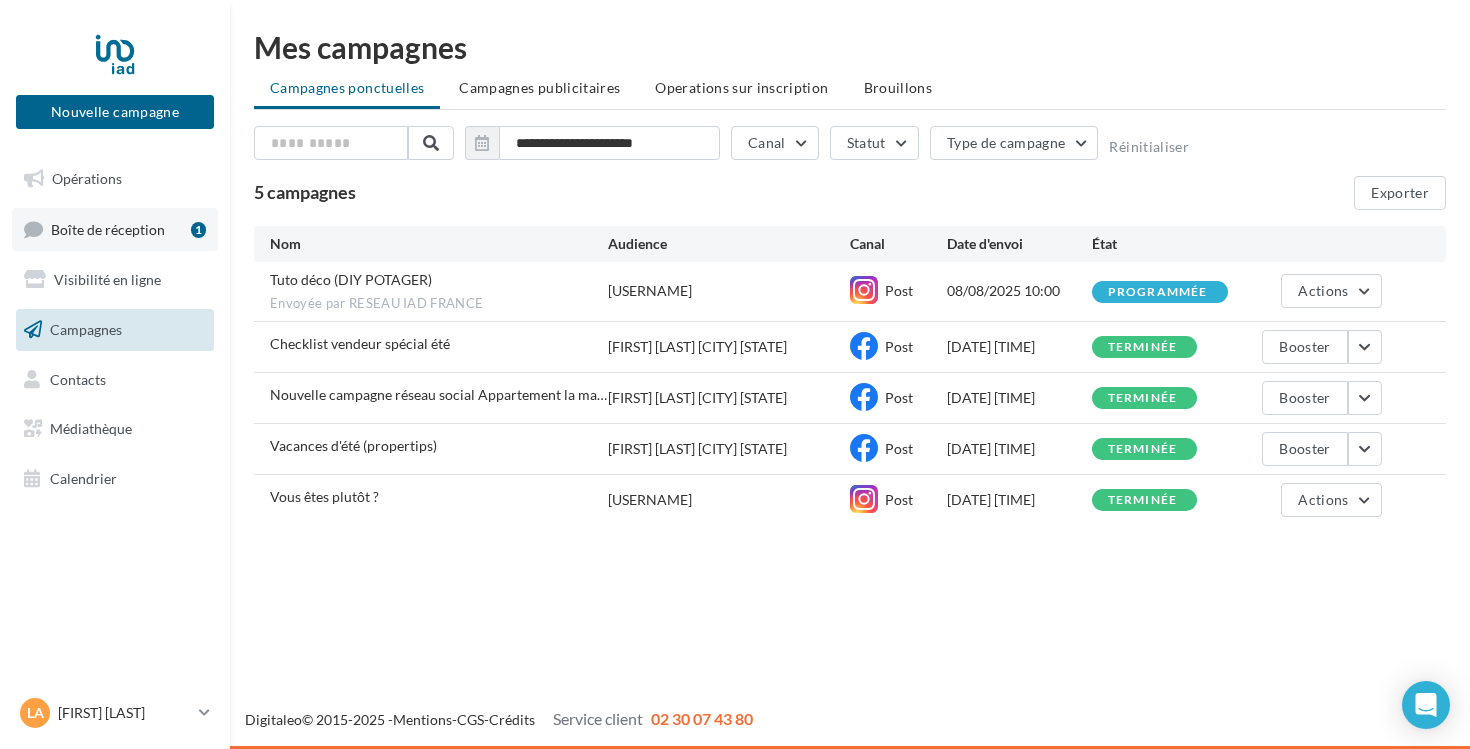 click on "Boîte de réception
1" at bounding box center [115, 229] 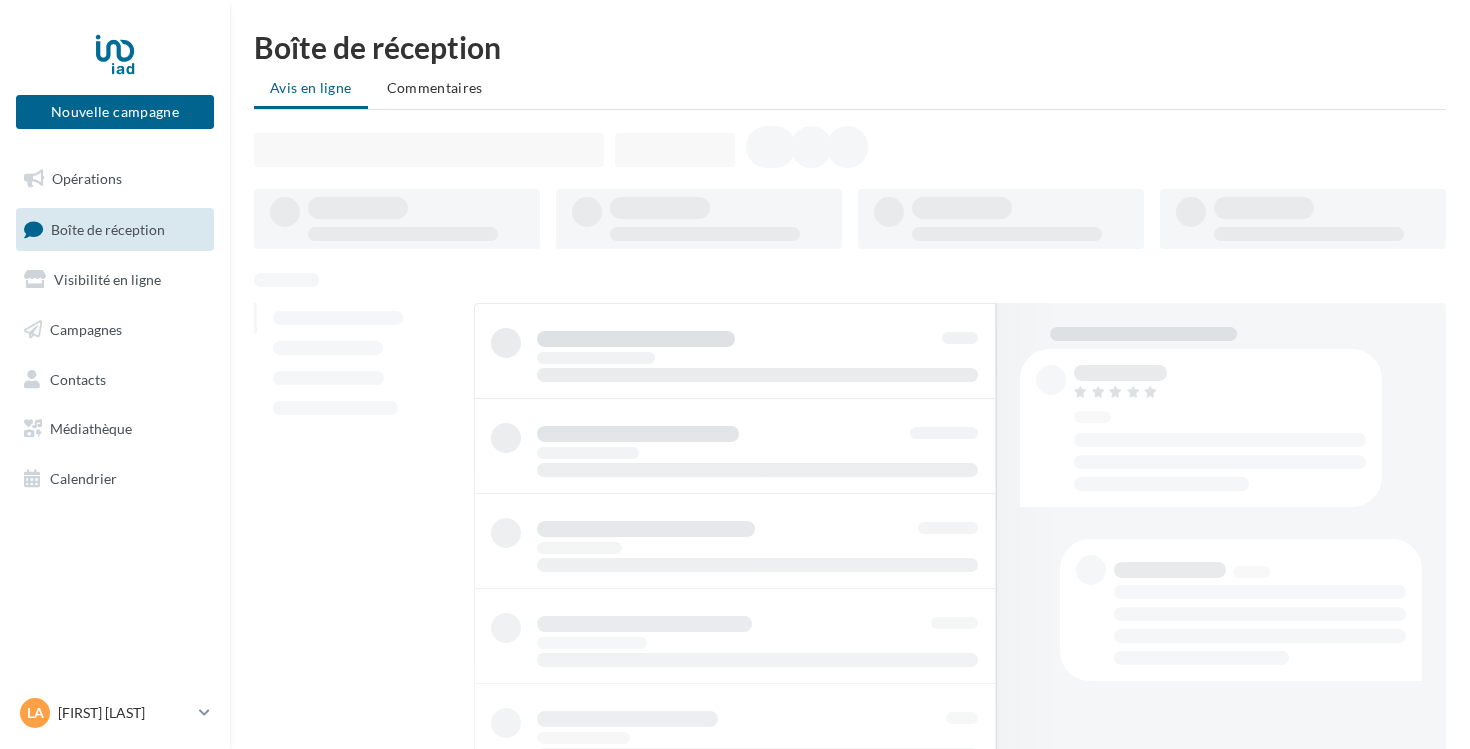 scroll, scrollTop: 0, scrollLeft: 0, axis: both 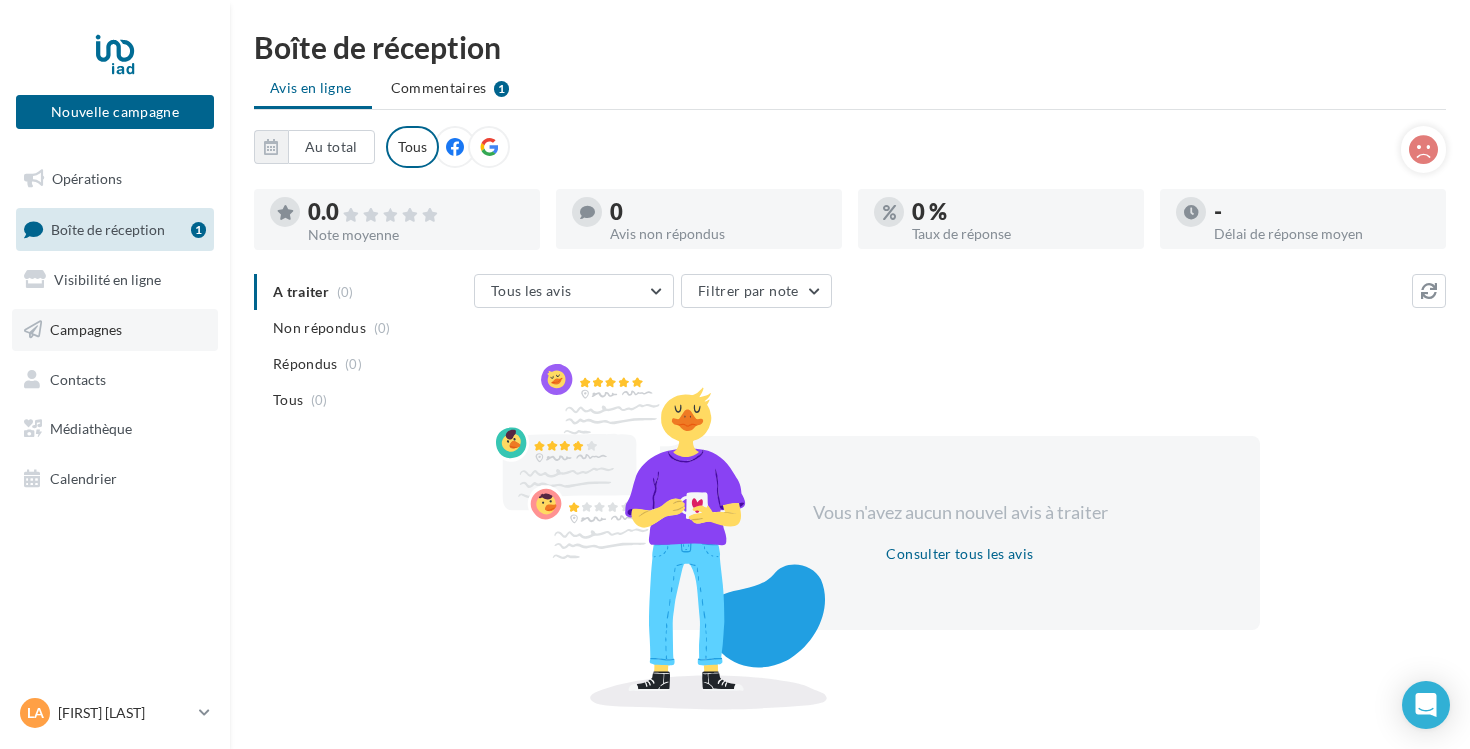 click on "Campagnes" at bounding box center [115, 330] 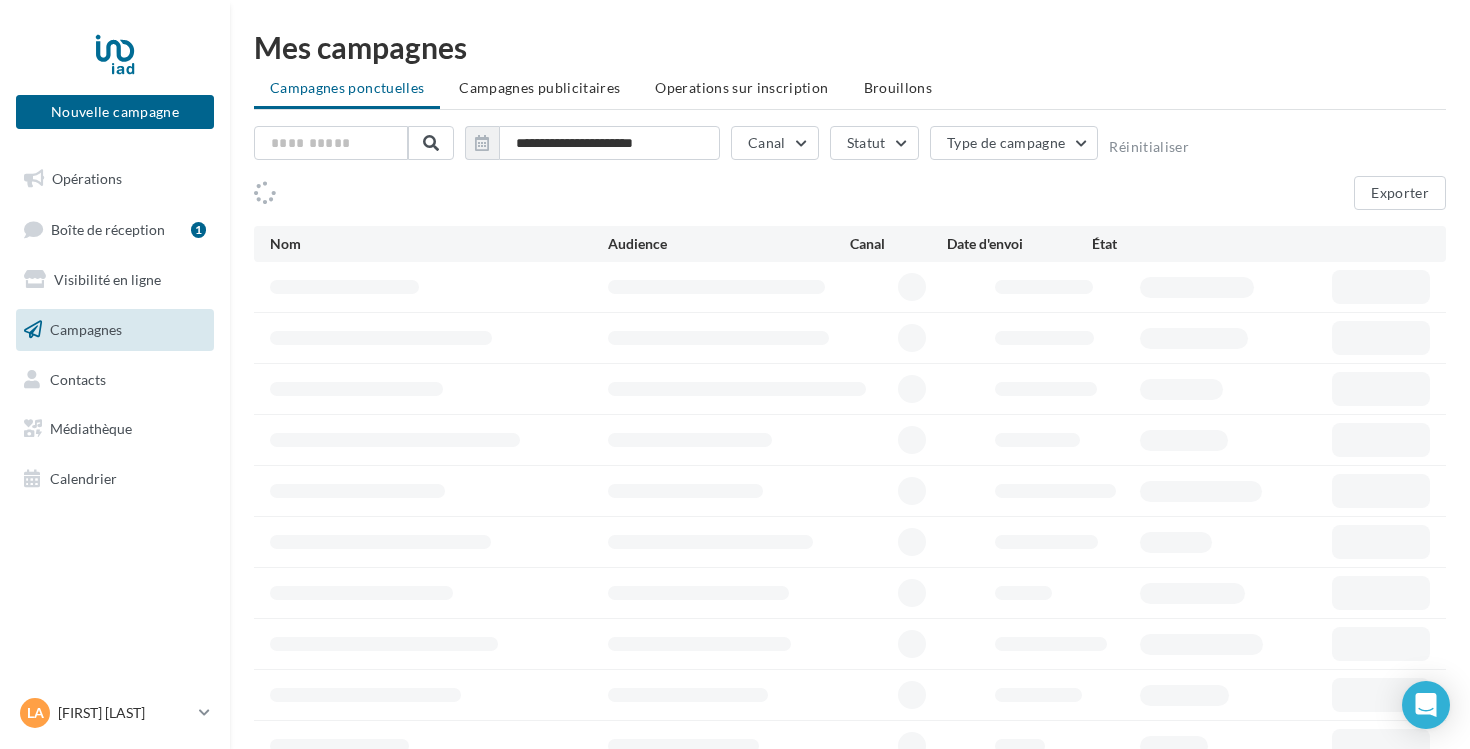 scroll, scrollTop: 0, scrollLeft: 0, axis: both 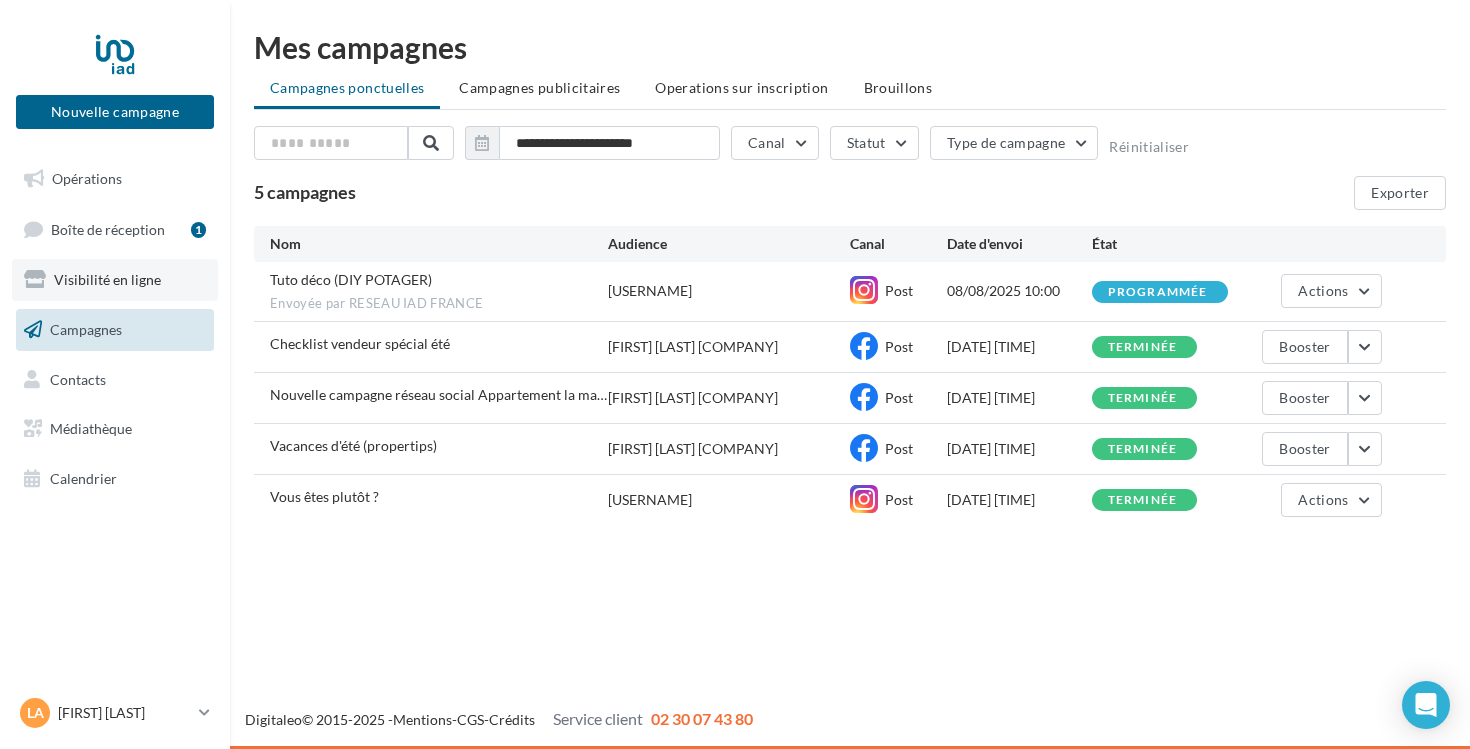 click on "Visibilité en ligne" at bounding box center [107, 279] 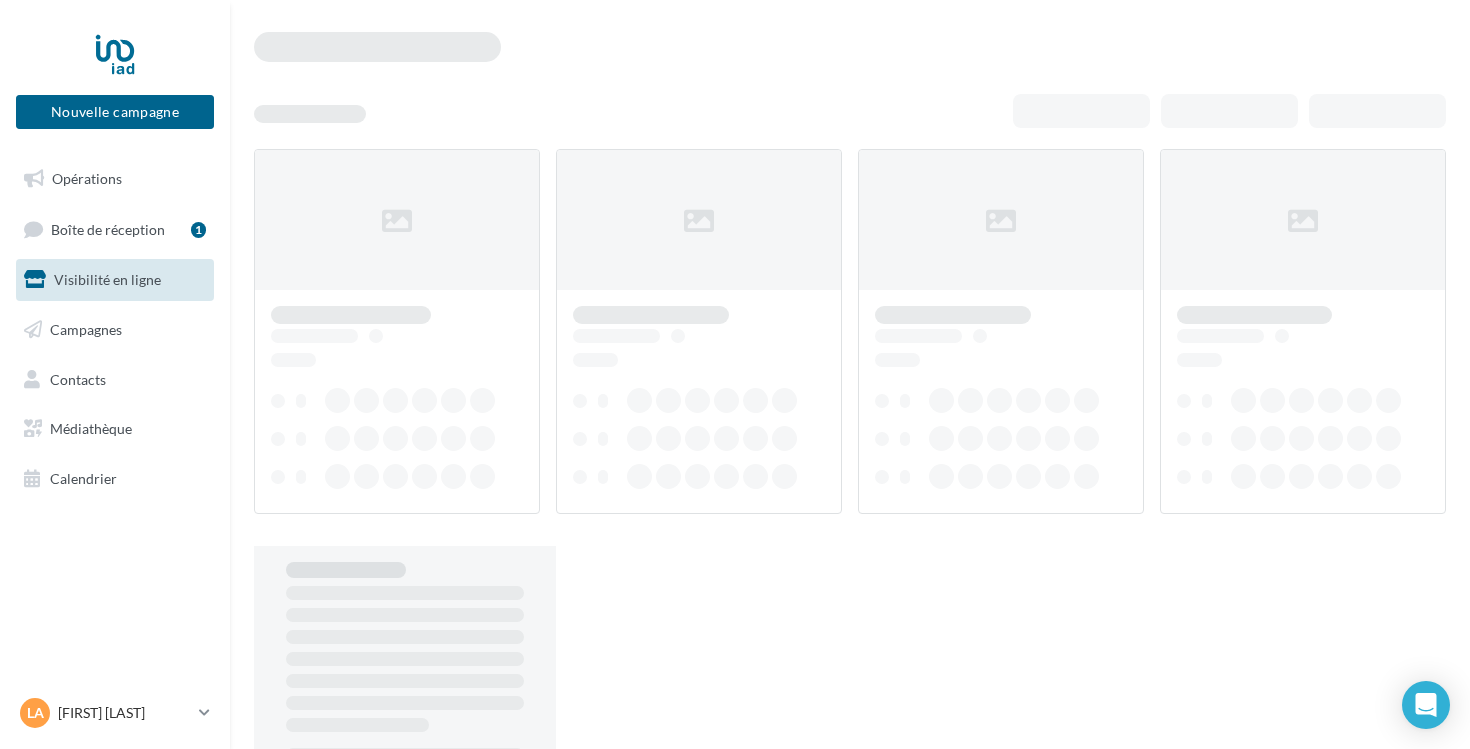 scroll, scrollTop: 0, scrollLeft: 0, axis: both 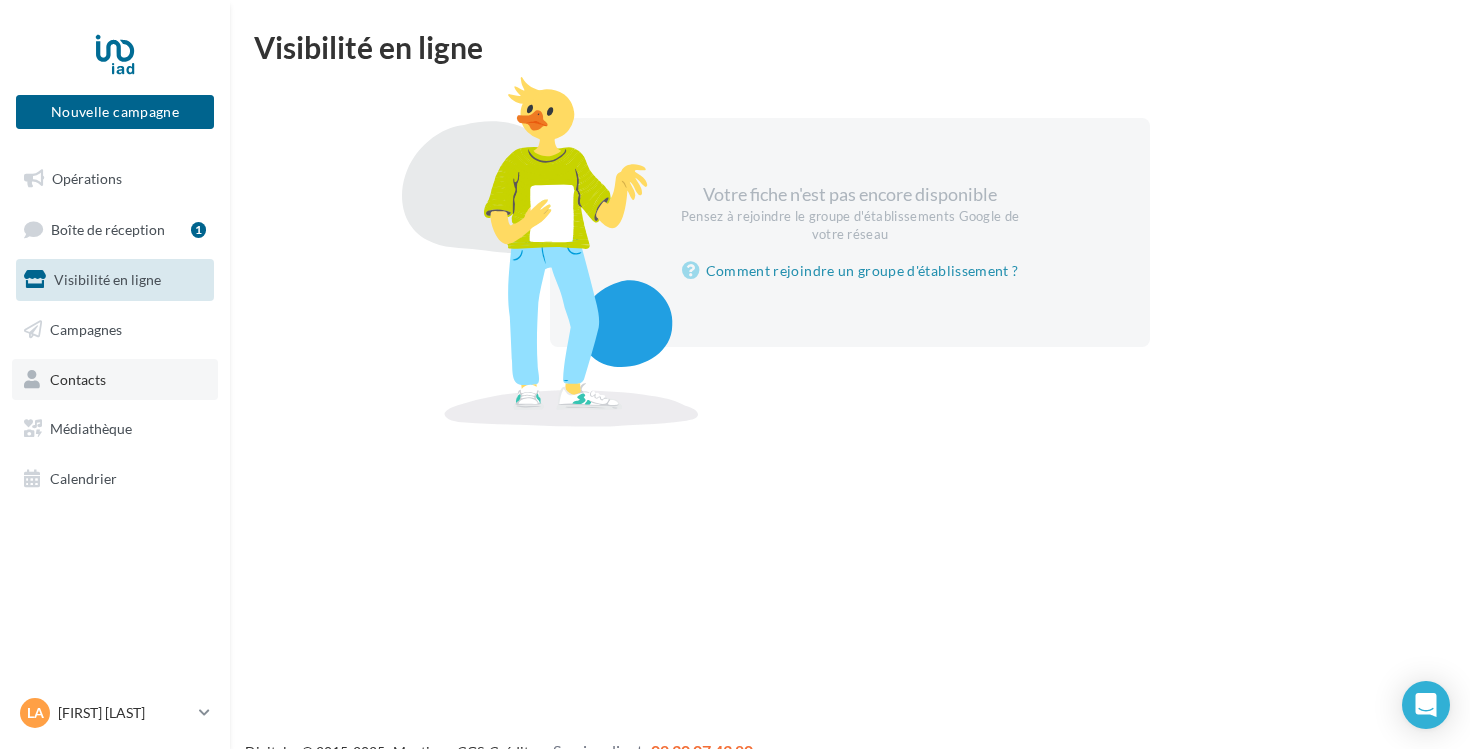 click on "Contacts" at bounding box center [115, 380] 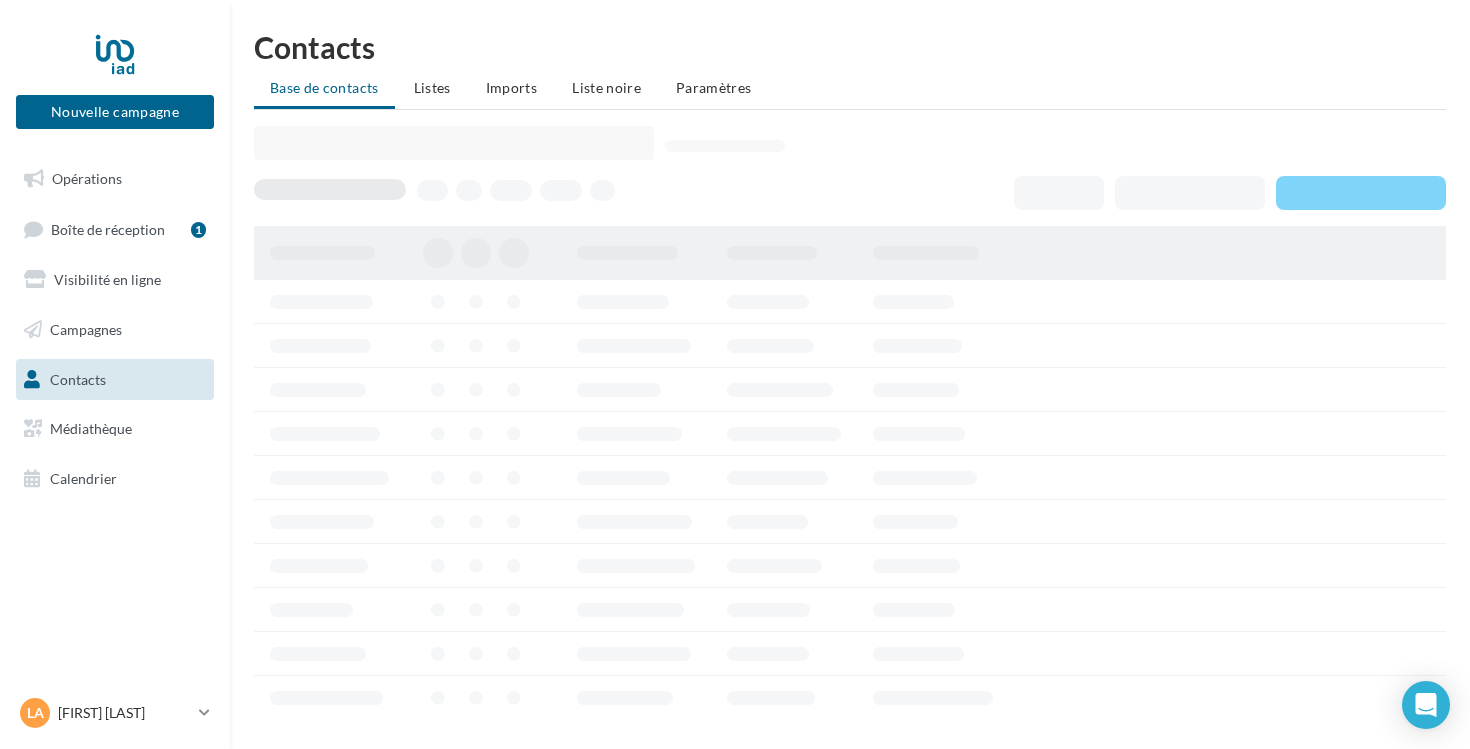 scroll, scrollTop: 0, scrollLeft: 0, axis: both 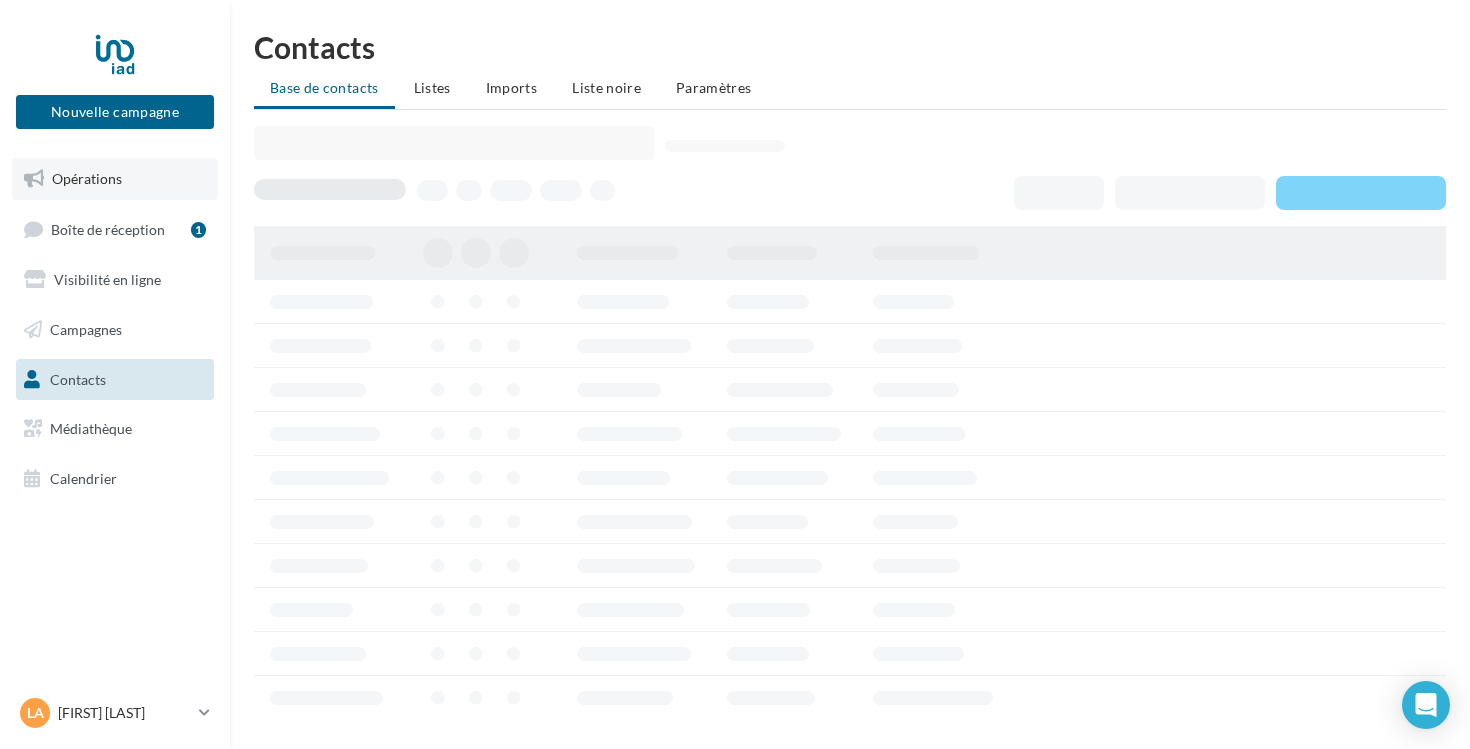 click on "Opérations" at bounding box center (115, 179) 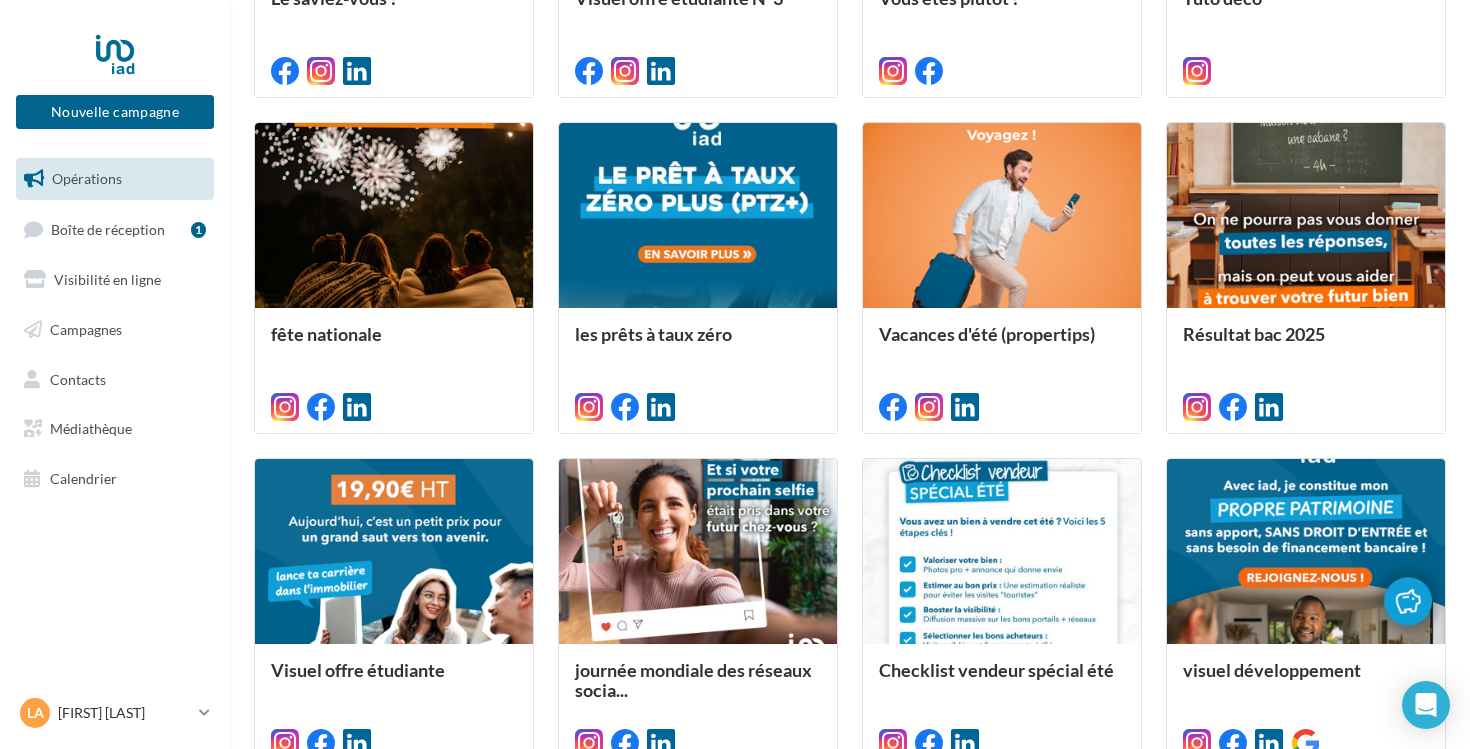 scroll, scrollTop: 972, scrollLeft: 0, axis: vertical 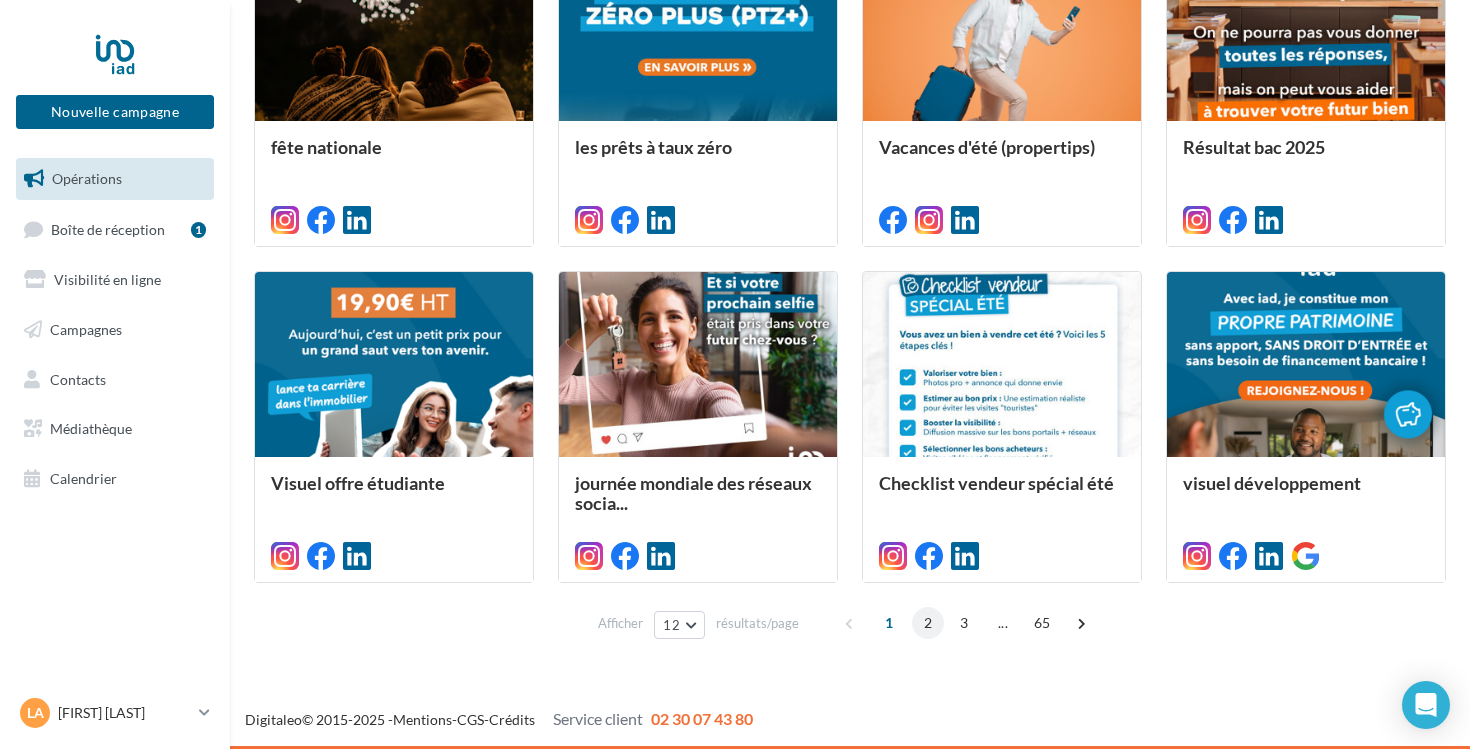 click on "2" at bounding box center (928, 623) 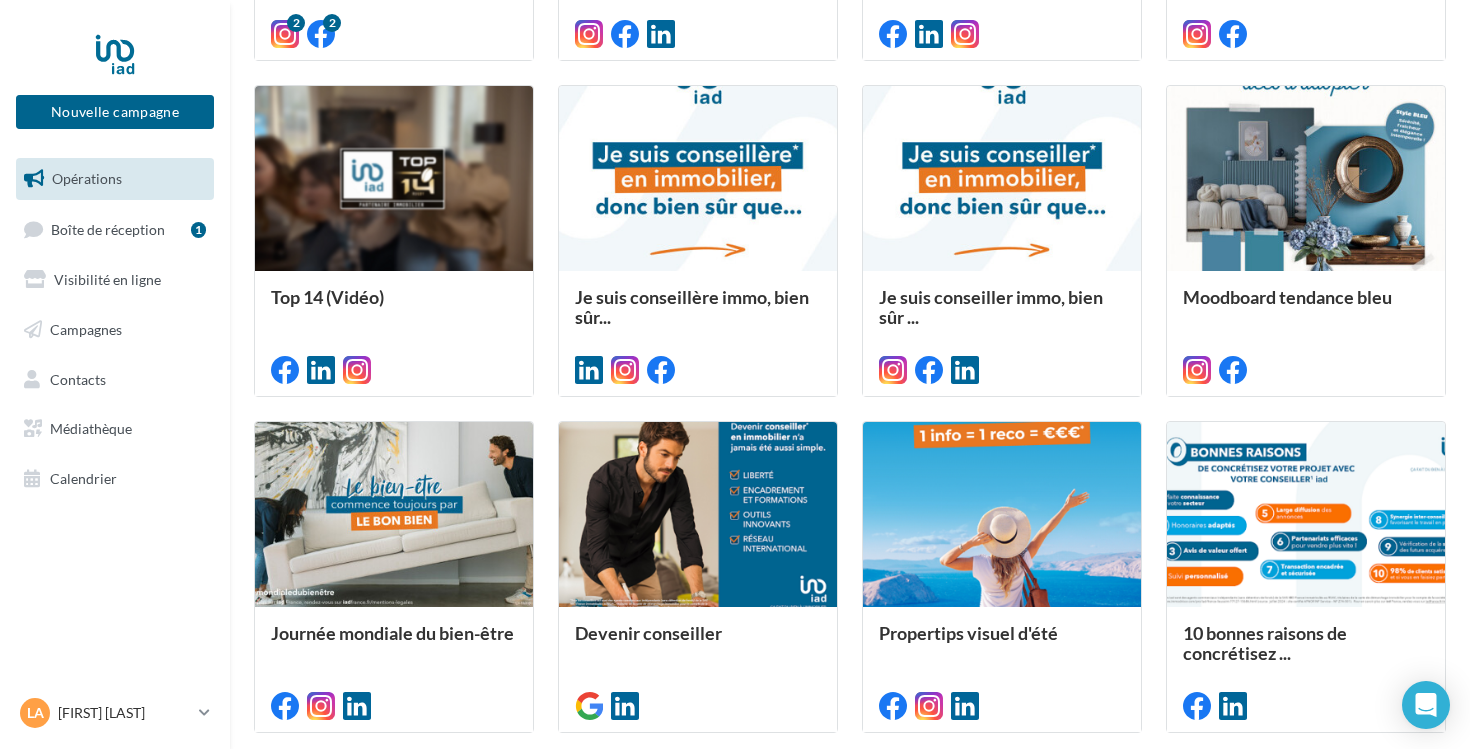 scroll, scrollTop: 972, scrollLeft: 0, axis: vertical 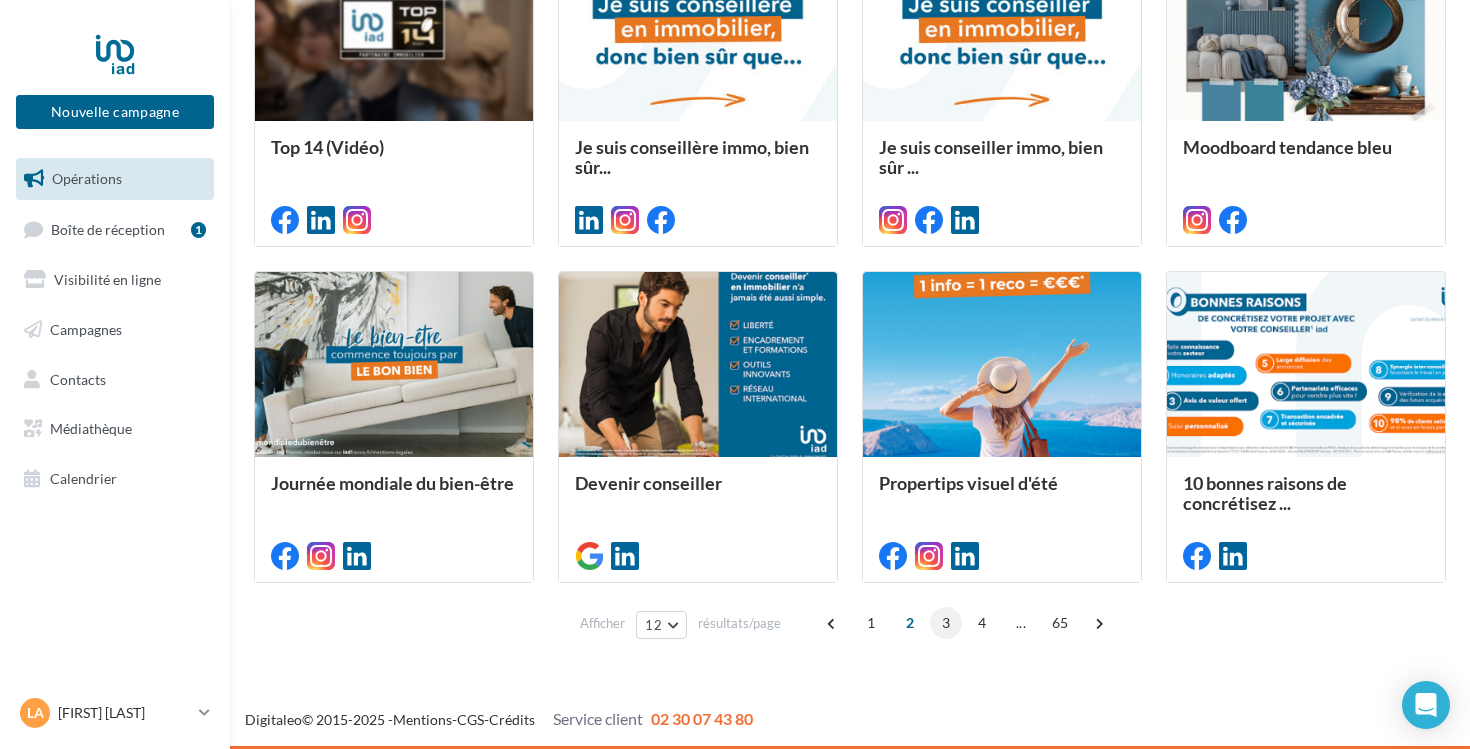 click on "3" at bounding box center [946, 623] 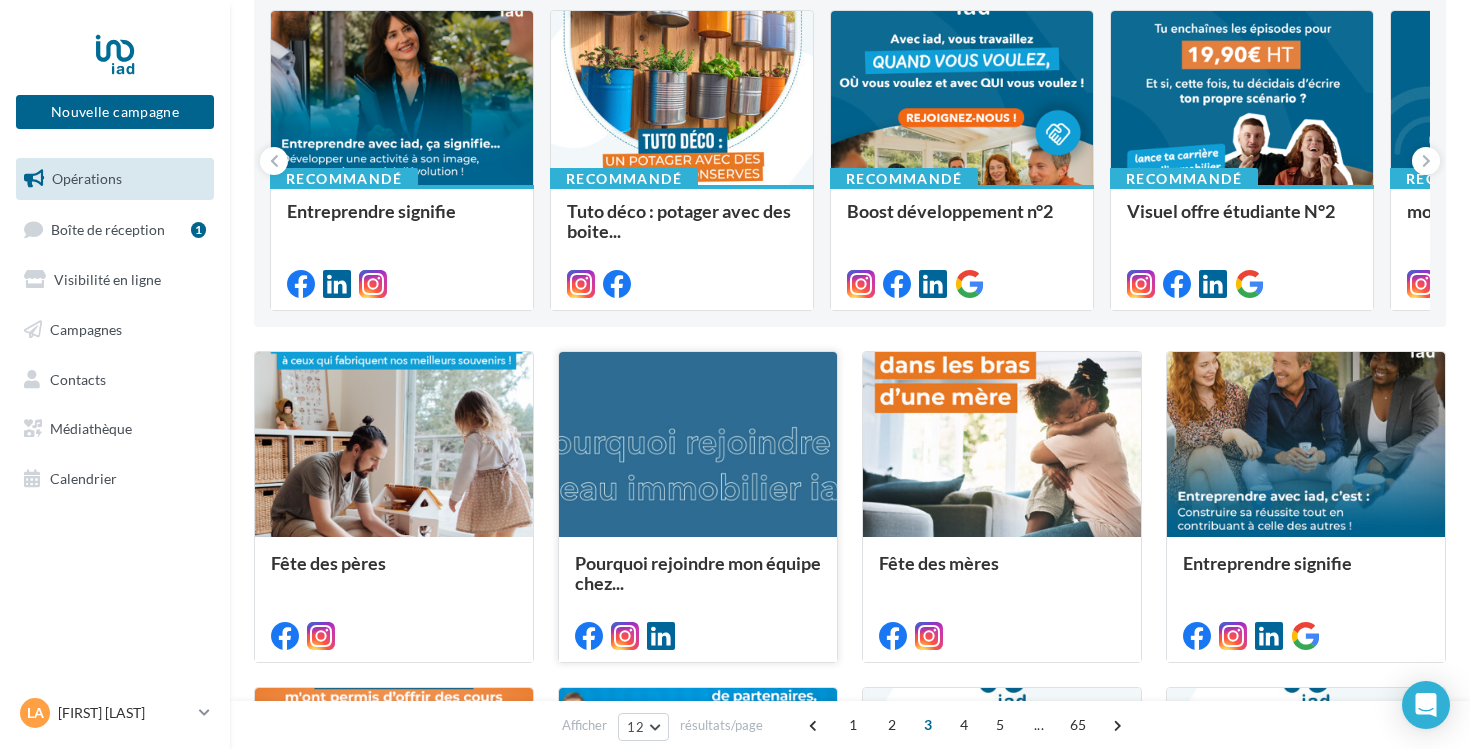 scroll, scrollTop: 0, scrollLeft: 0, axis: both 